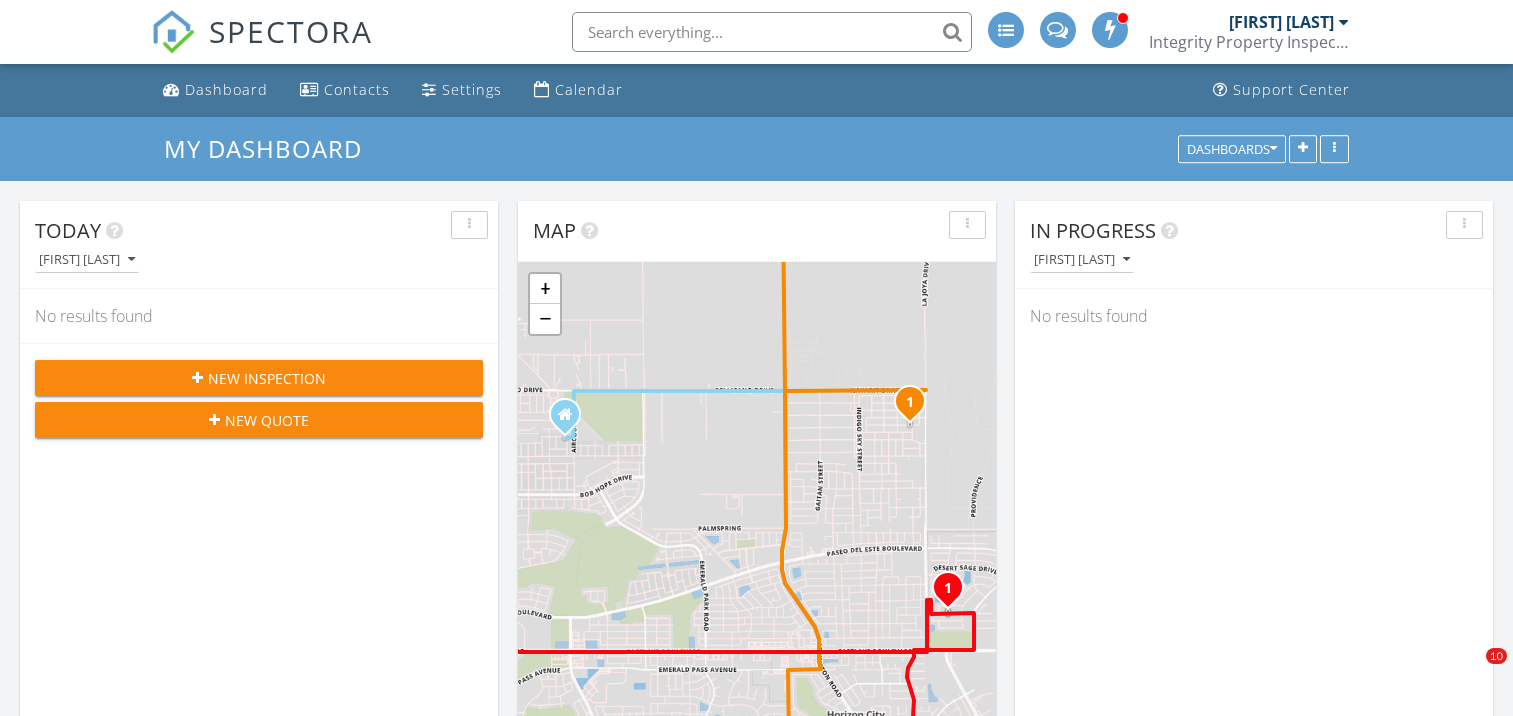 scroll, scrollTop: 866, scrollLeft: 0, axis: vertical 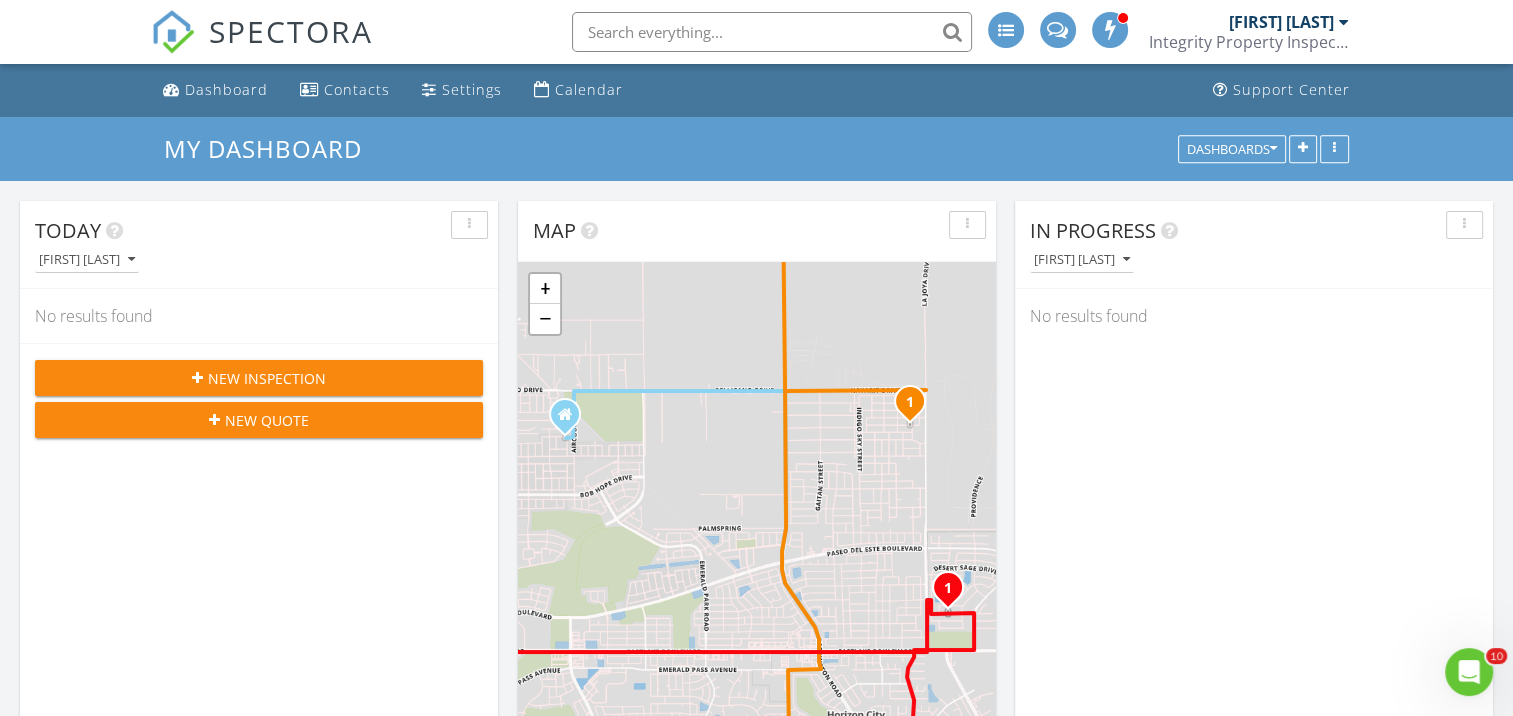 click on "SPECTORA" at bounding box center [262, 32] 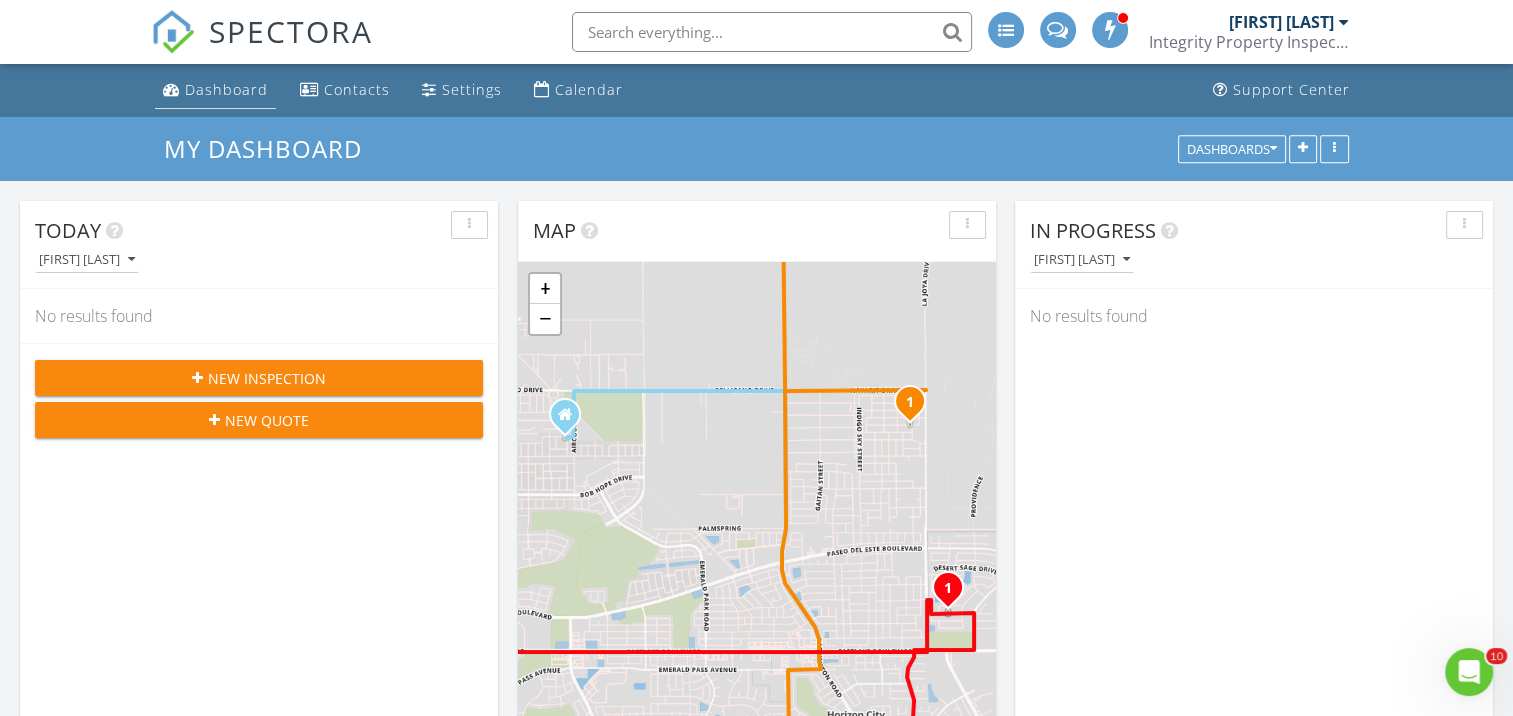 click on "Dashboard" at bounding box center [226, 89] 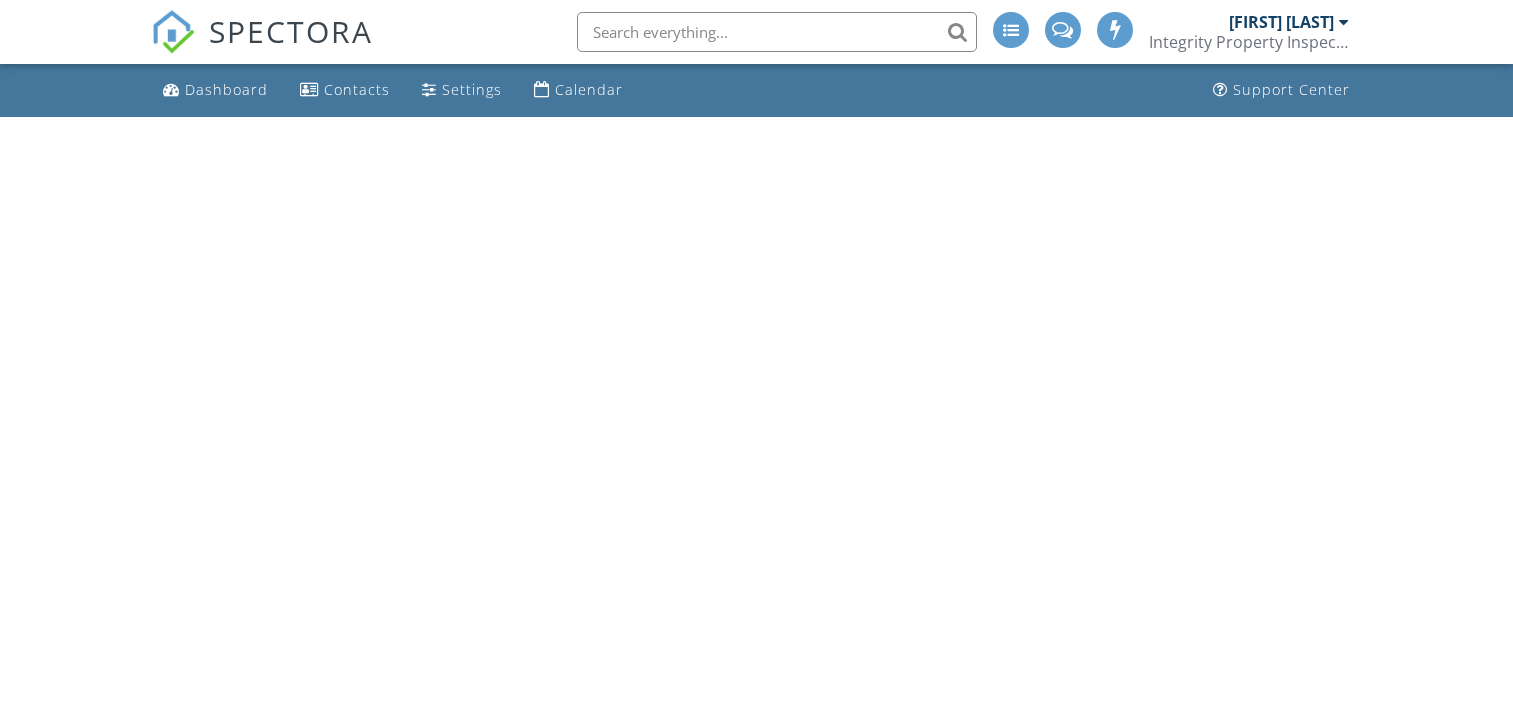 scroll, scrollTop: 0, scrollLeft: 0, axis: both 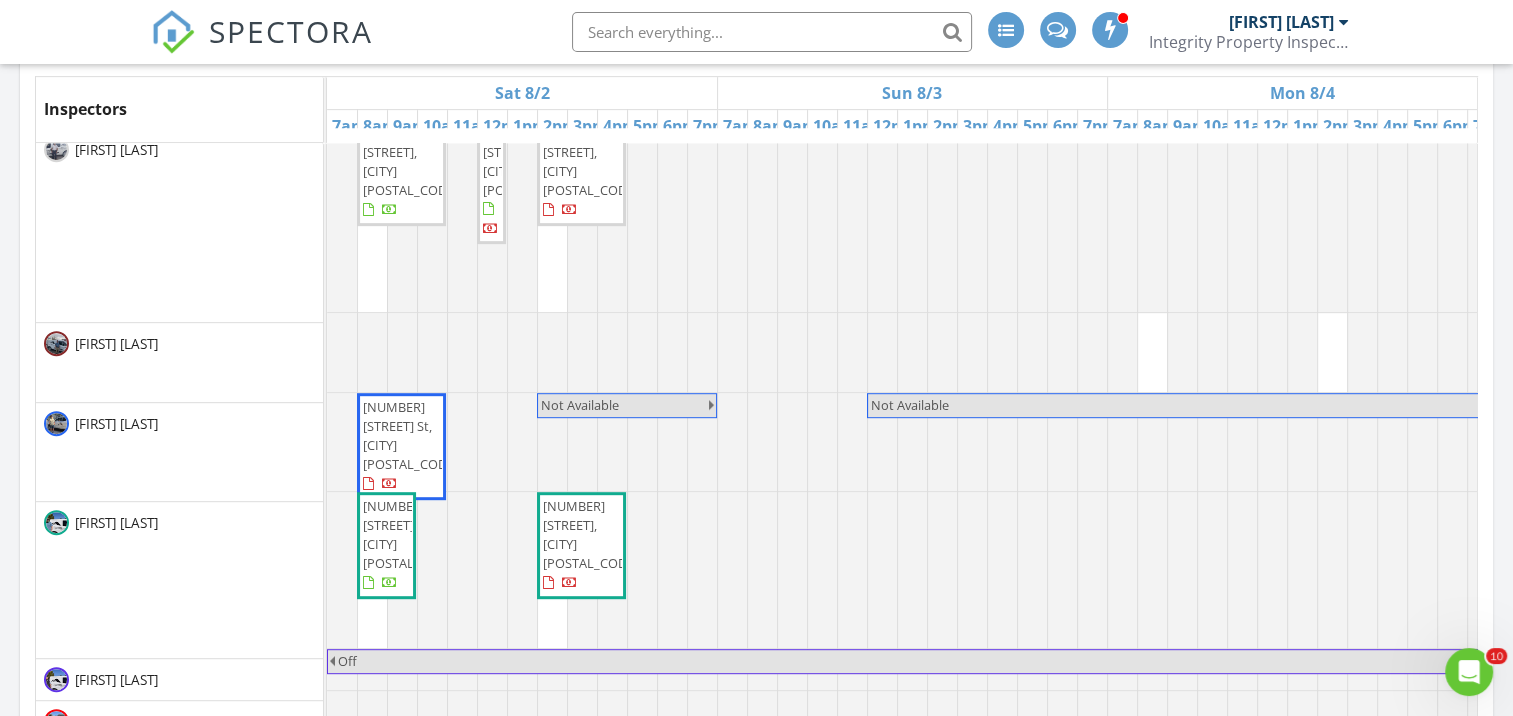 click on "449 Santiago Munos St, Vinton 79821" at bounding box center (410, 436) 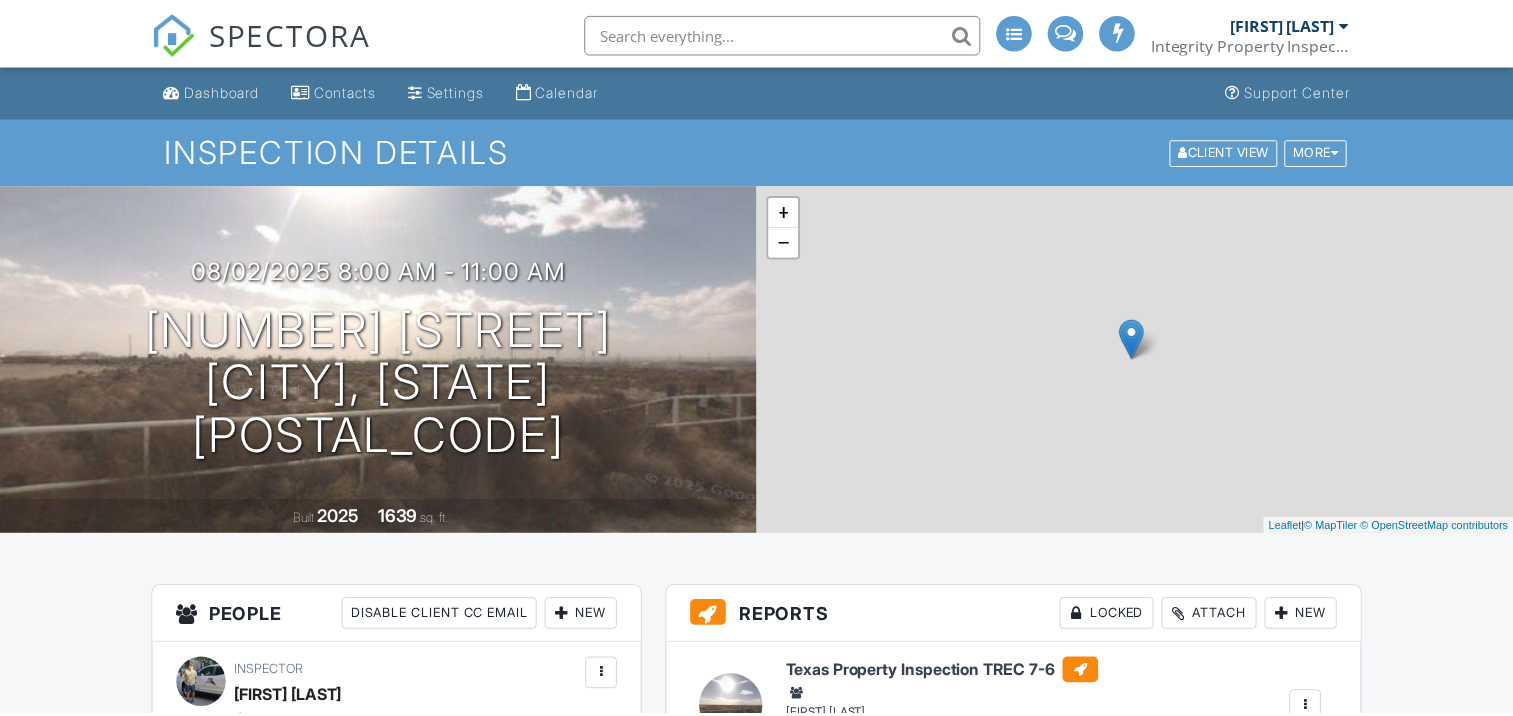 scroll, scrollTop: 56, scrollLeft: 0, axis: vertical 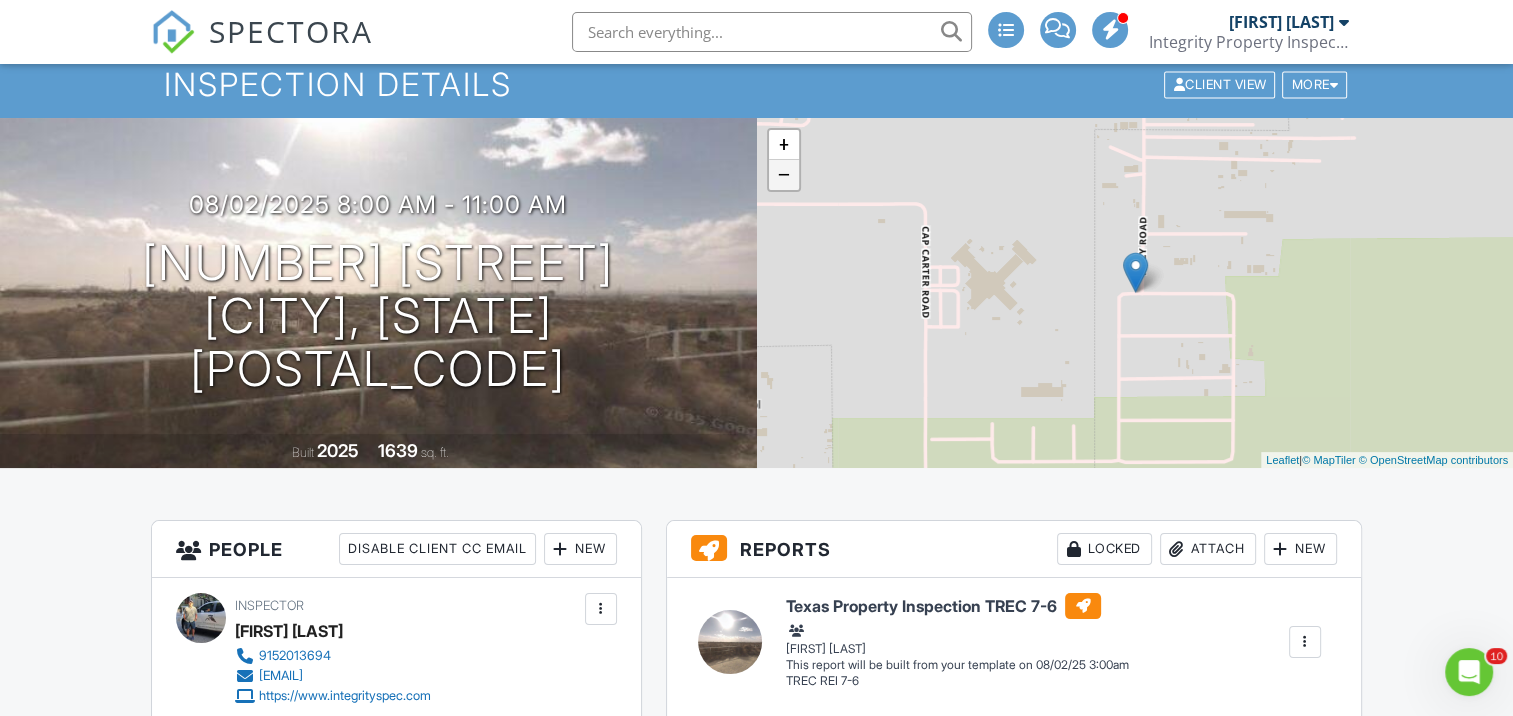 click on "−" at bounding box center (784, 175) 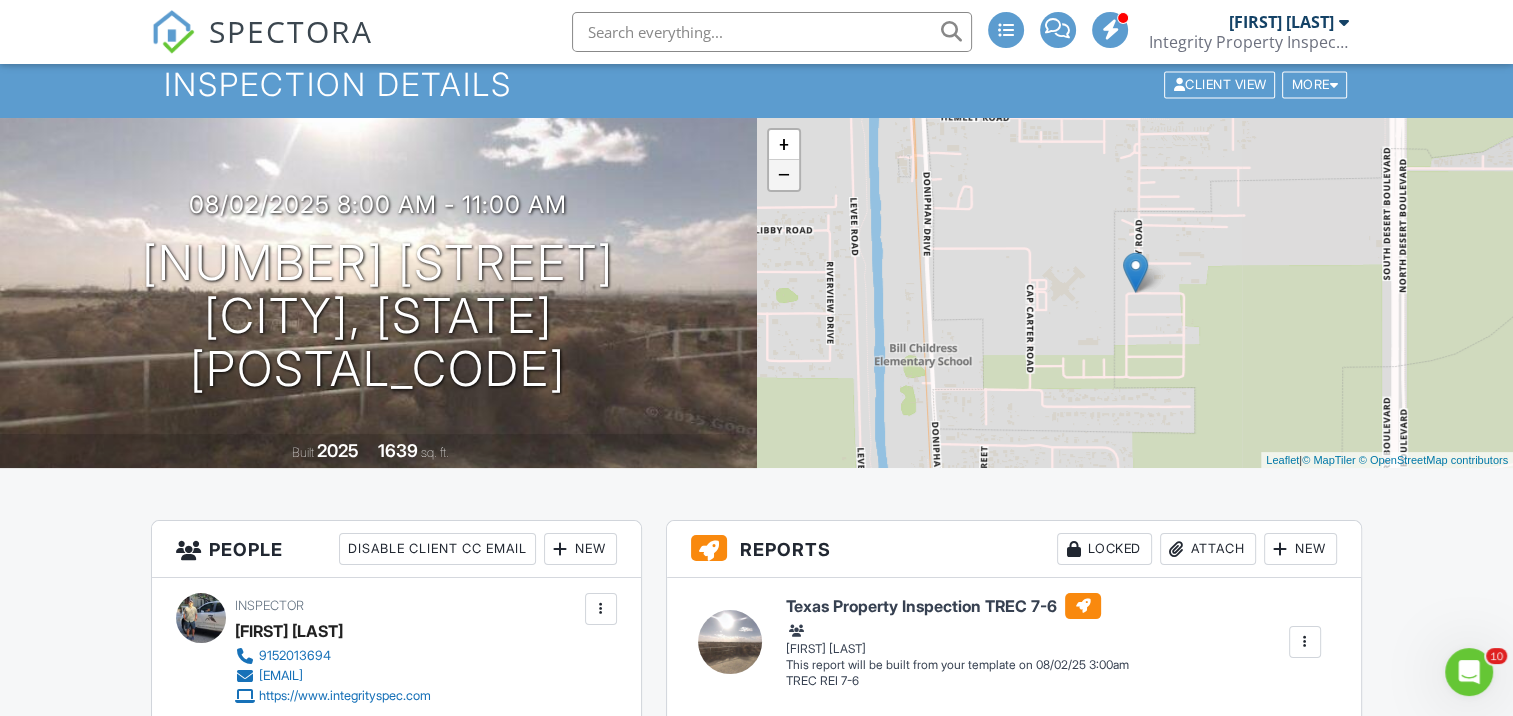 click on "−" at bounding box center [784, 175] 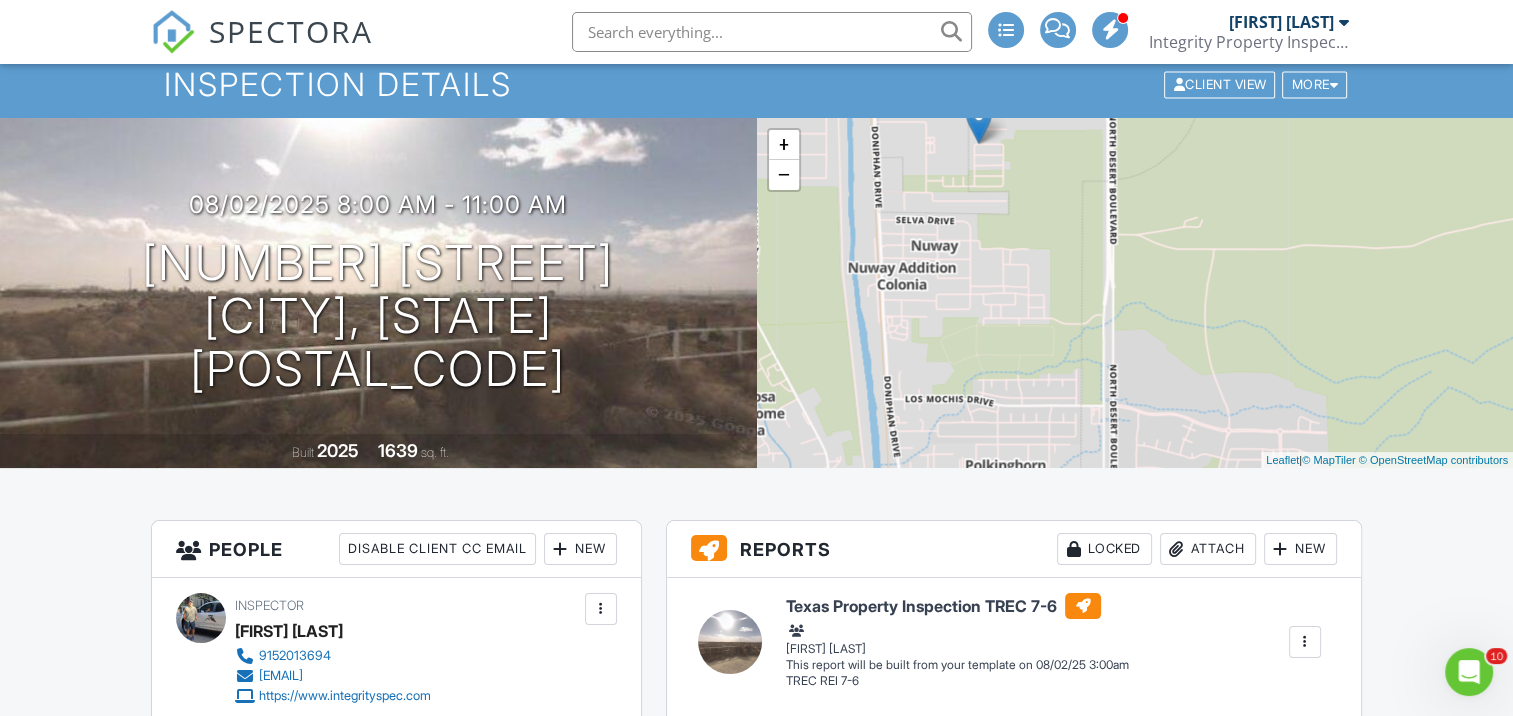 drag, startPoint x: 1315, startPoint y: 368, endPoint x: 1152, endPoint y: 212, distance: 225.62137 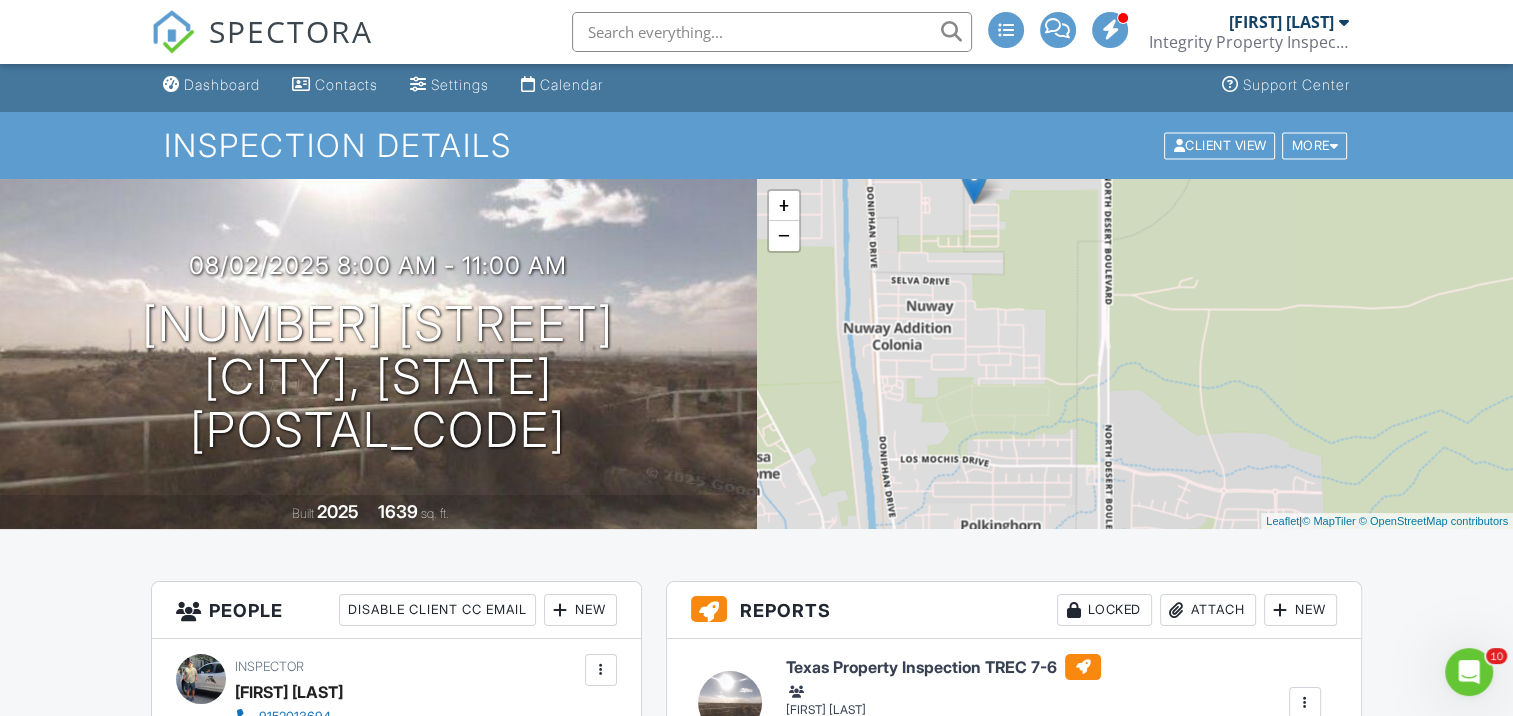 scroll, scrollTop: 0, scrollLeft: 0, axis: both 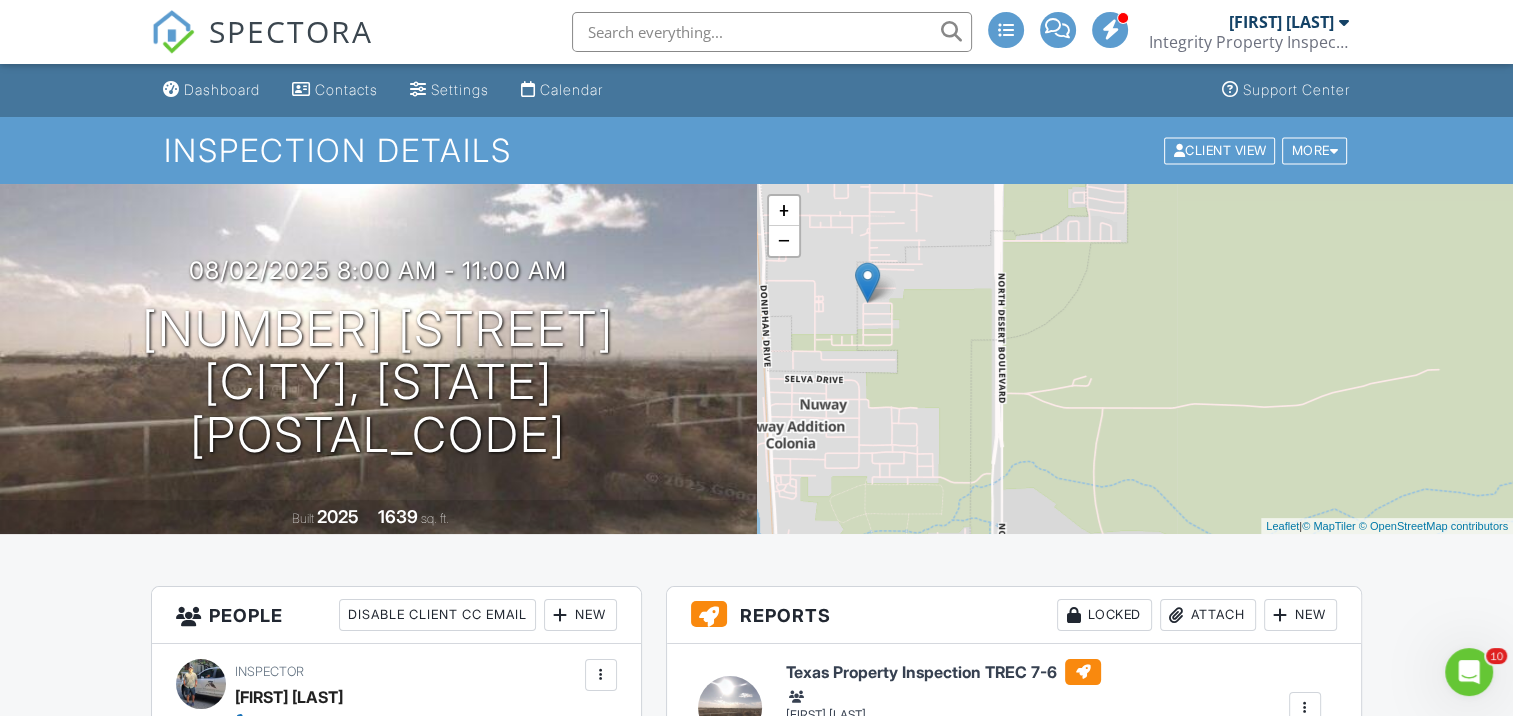 drag, startPoint x: 1119, startPoint y: 276, endPoint x: 903, endPoint y: 334, distance: 223.65152 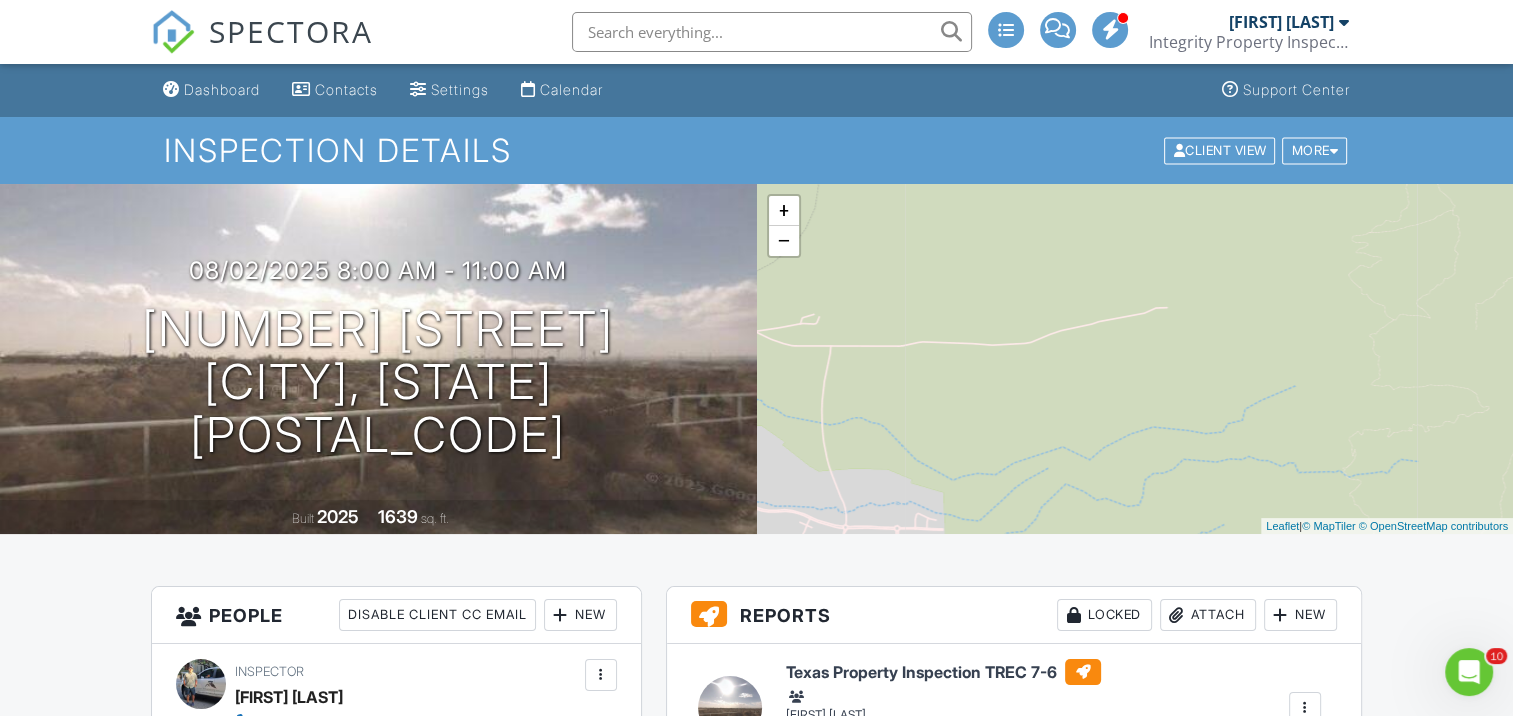 drag, startPoint x: 1252, startPoint y: 336, endPoint x: 1252, endPoint y: 302, distance: 34 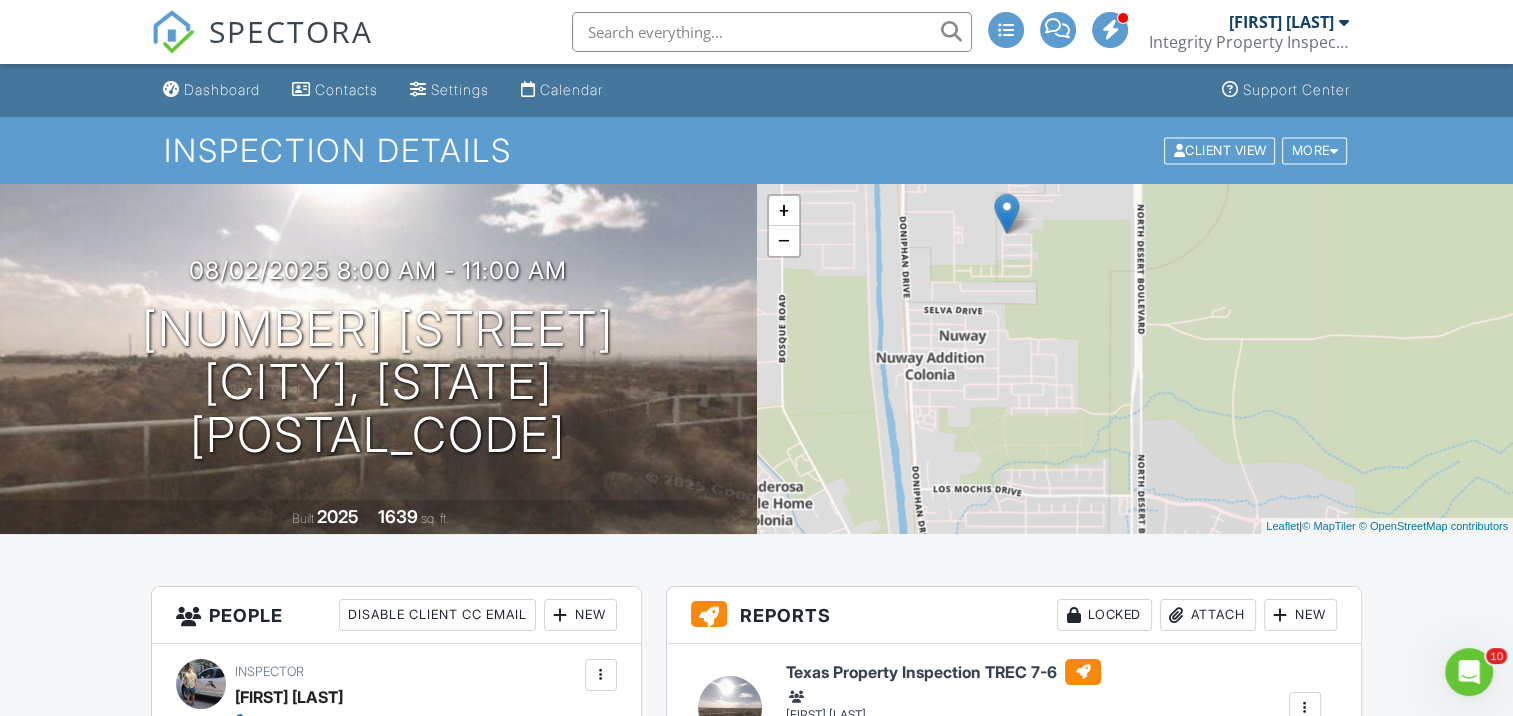 drag, startPoint x: 957, startPoint y: 320, endPoint x: 1270, endPoint y: 330, distance: 313.1597 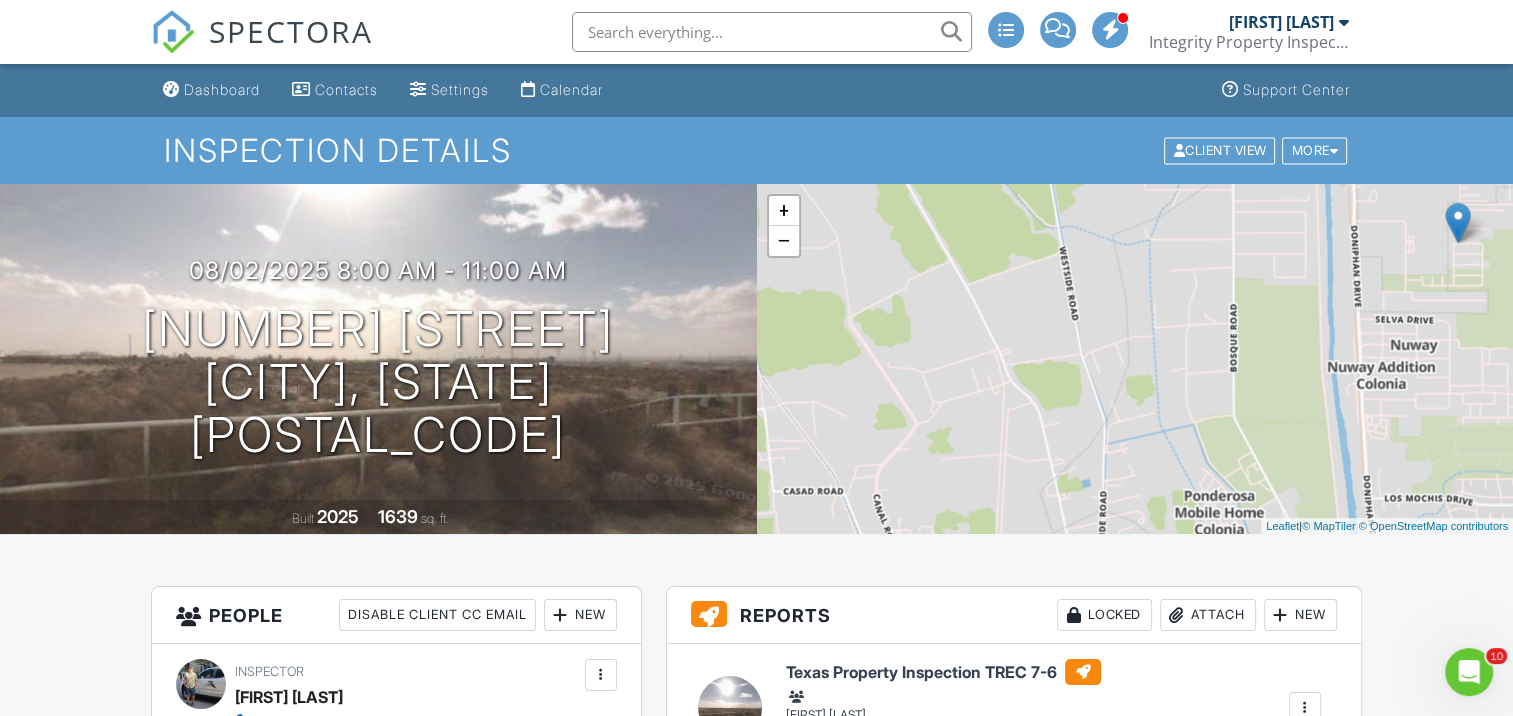 drag, startPoint x: 1020, startPoint y: 340, endPoint x: 1428, endPoint y: 346, distance: 408.04413 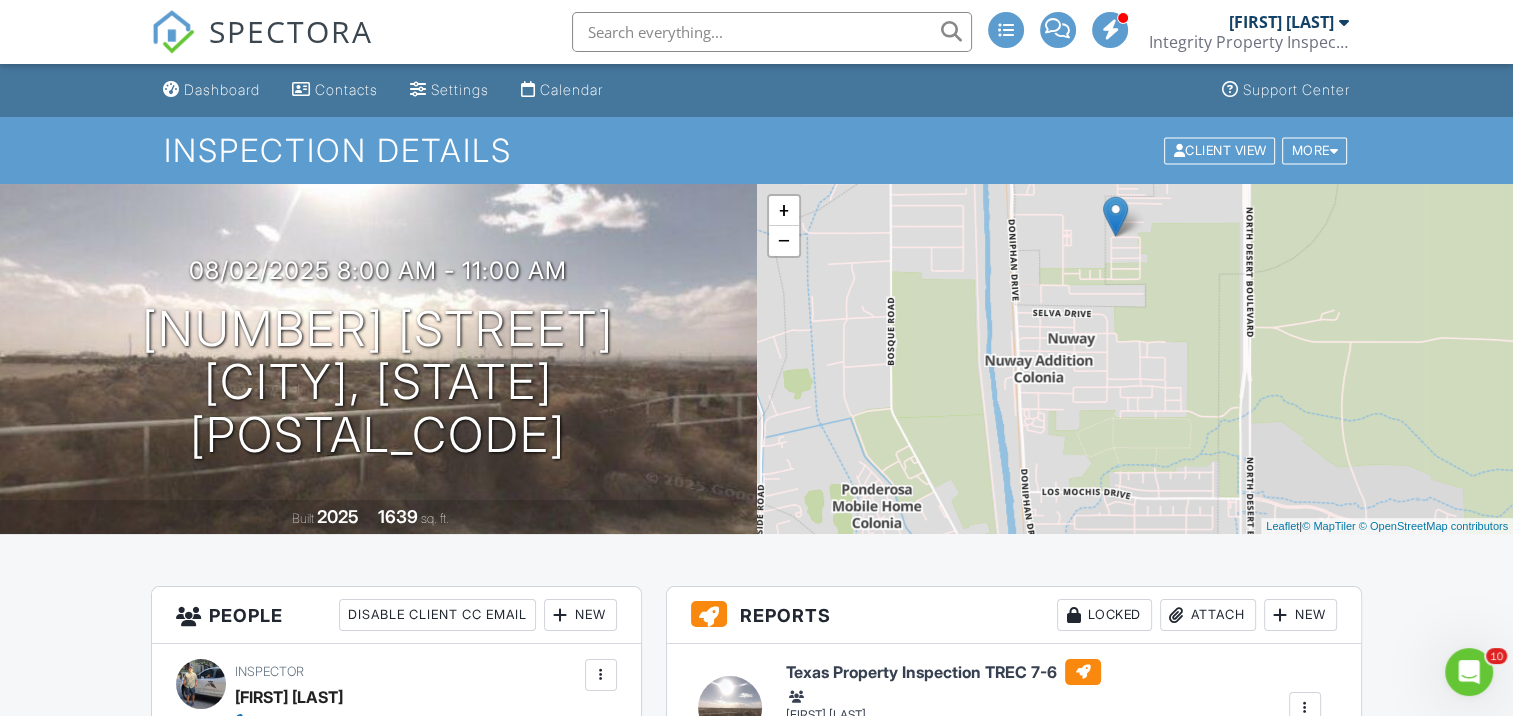 drag, startPoint x: 1422, startPoint y: 339, endPoint x: 1054, endPoint y: 323, distance: 368.34766 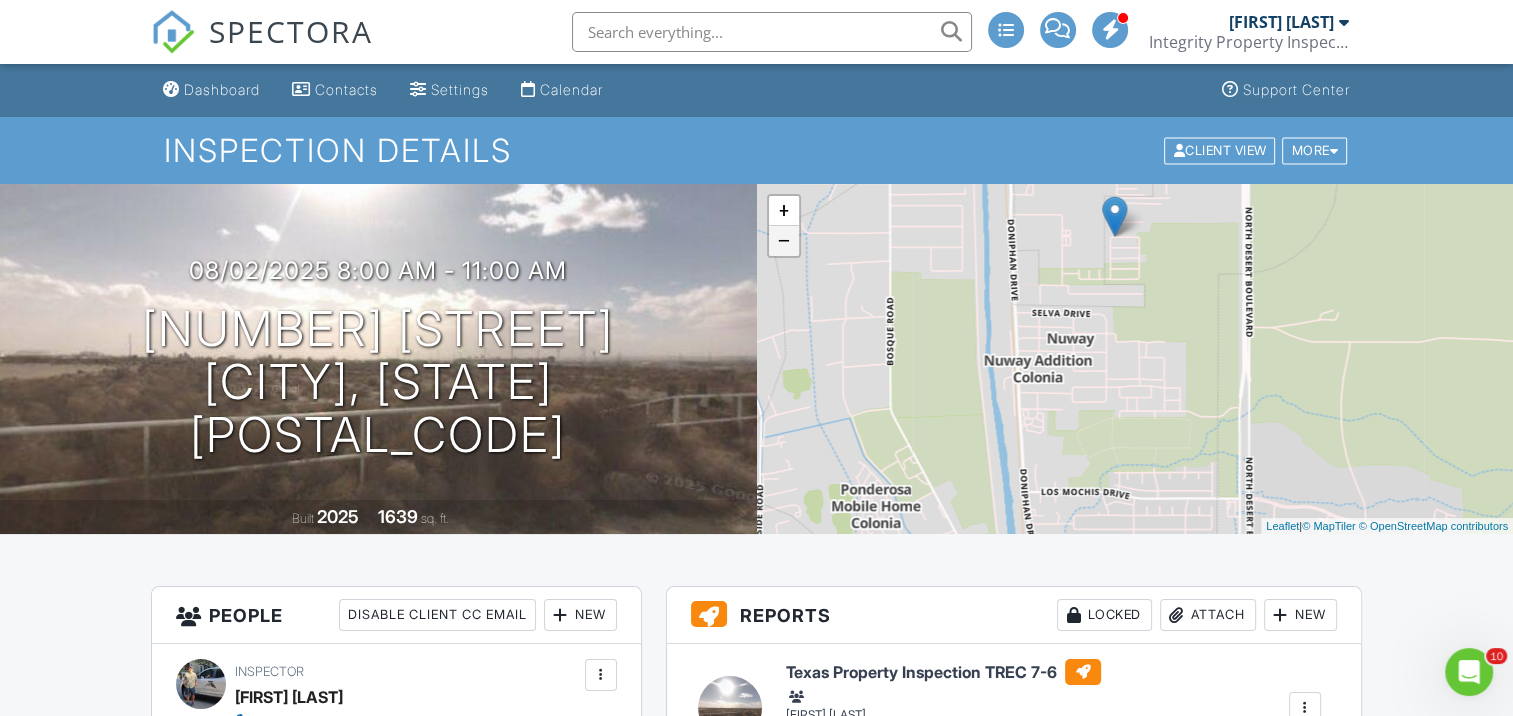 click on "−" at bounding box center (784, 241) 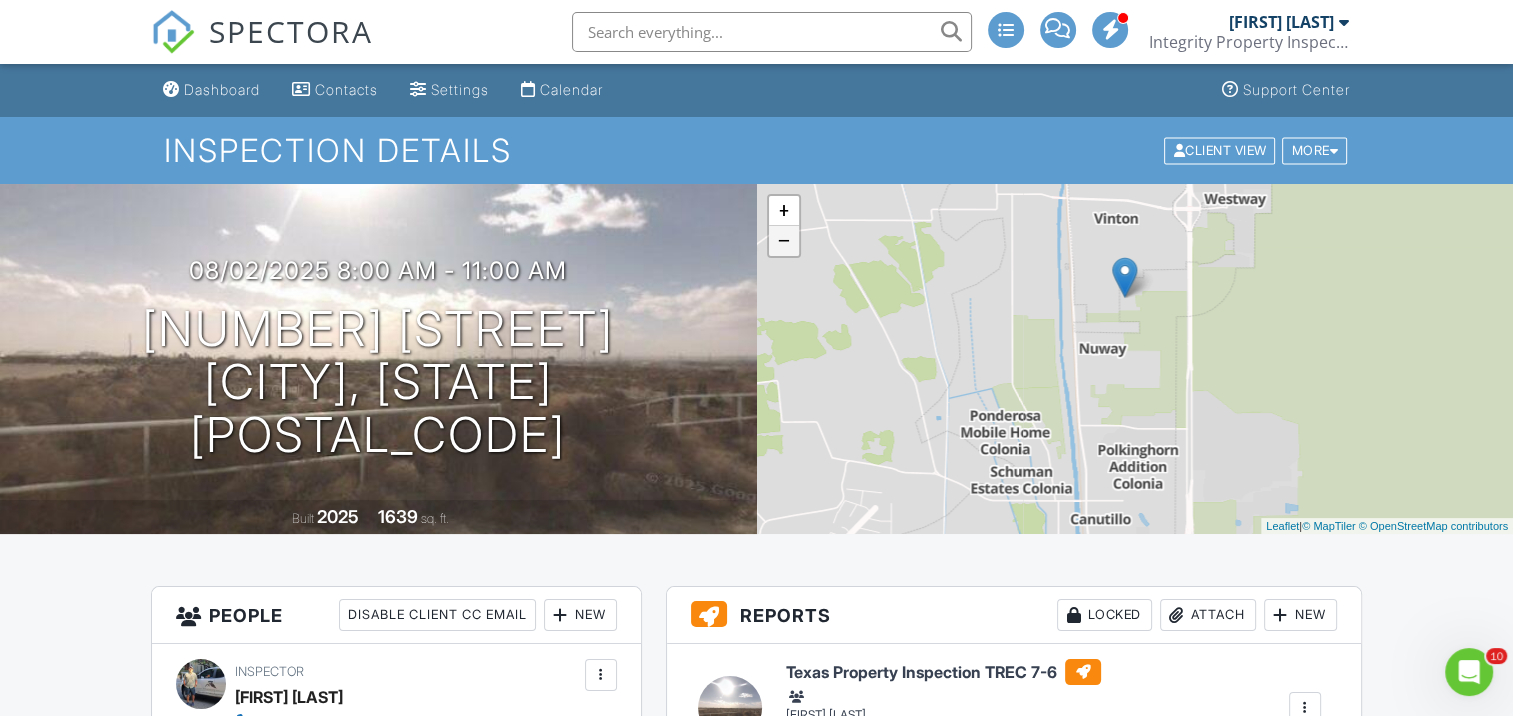 click on "−" at bounding box center (784, 241) 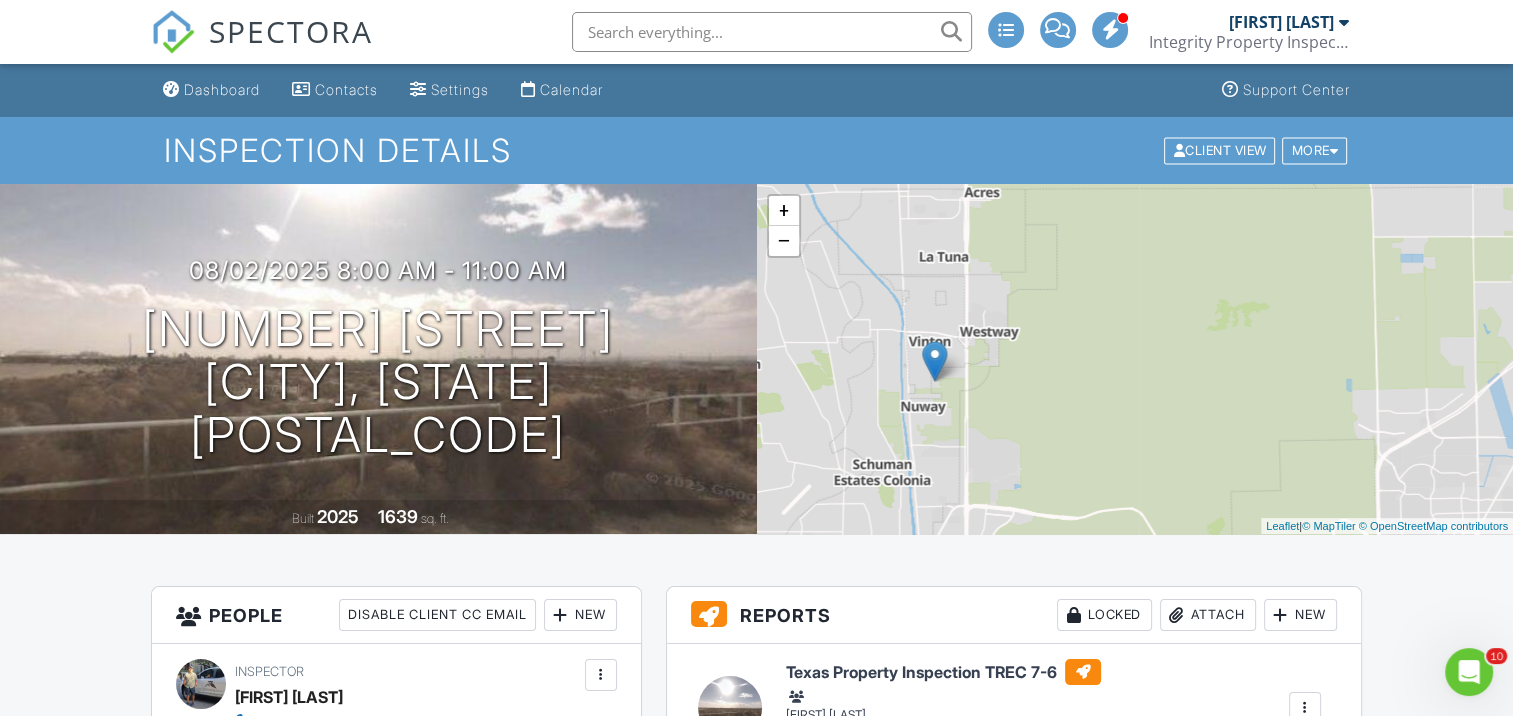 drag, startPoint x: 1341, startPoint y: 417, endPoint x: 1142, endPoint y: 470, distance: 205.93689 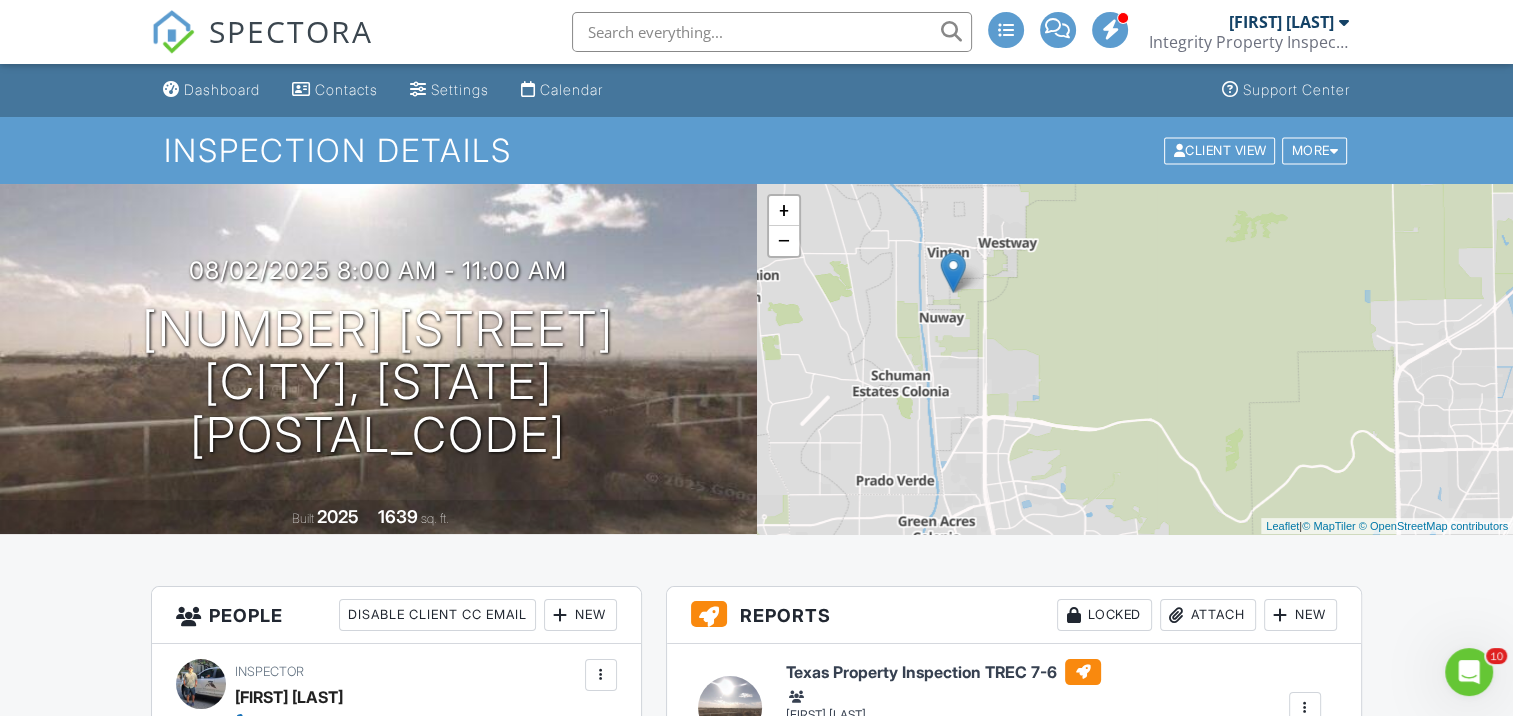 drag, startPoint x: 1161, startPoint y: 384, endPoint x: 1161, endPoint y: 268, distance: 116 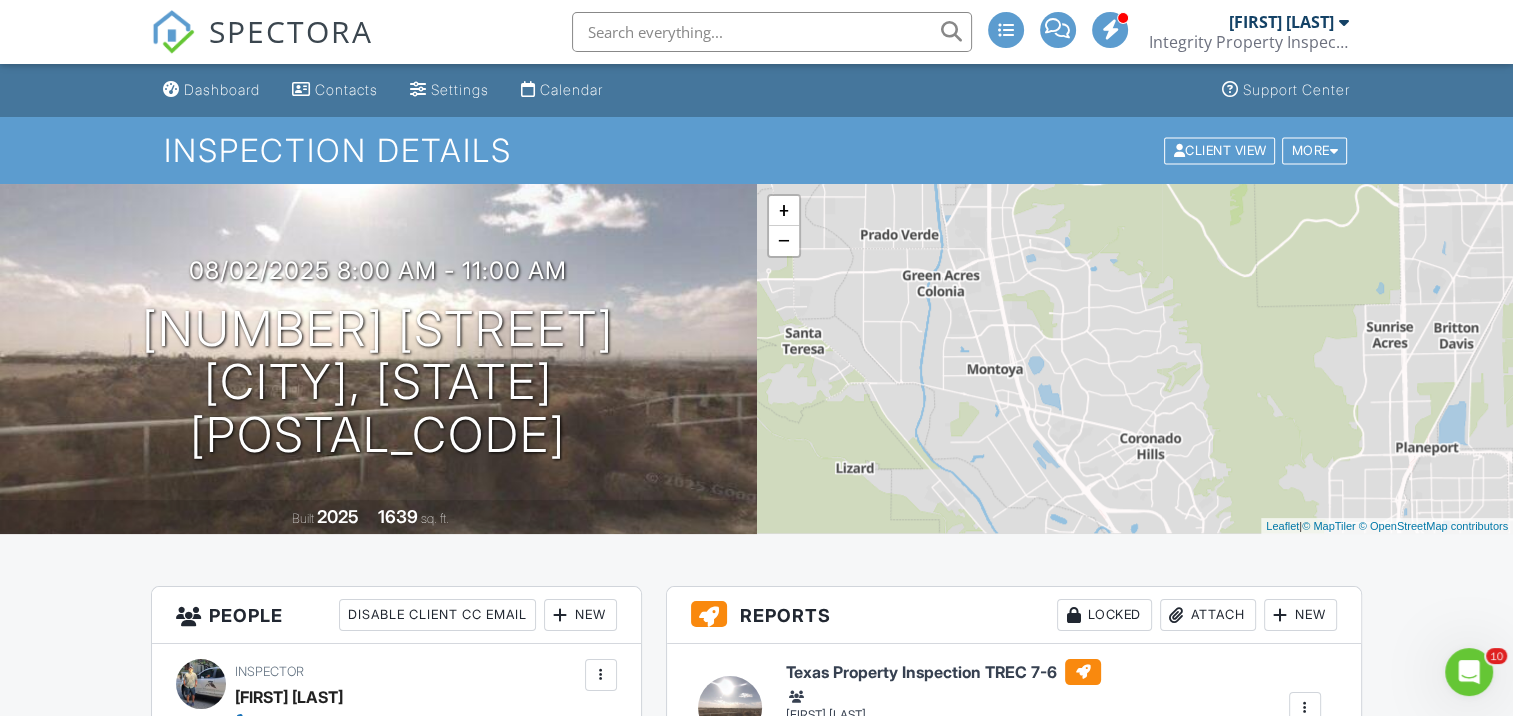 drag, startPoint x: 1137, startPoint y: 462, endPoint x: 1140, endPoint y: 293, distance: 169.02663 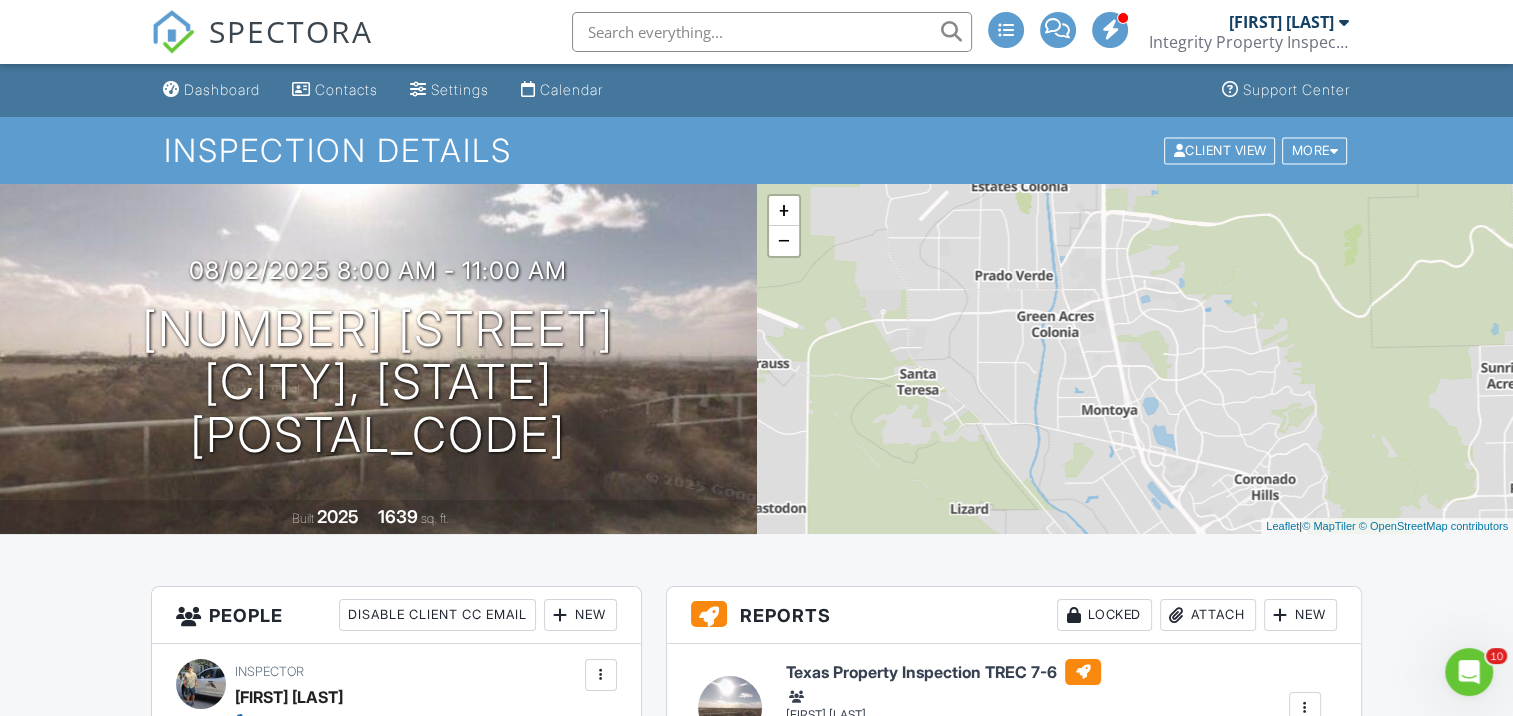 drag, startPoint x: 1018, startPoint y: 315, endPoint x: 1136, endPoint y: 360, distance: 126.28935 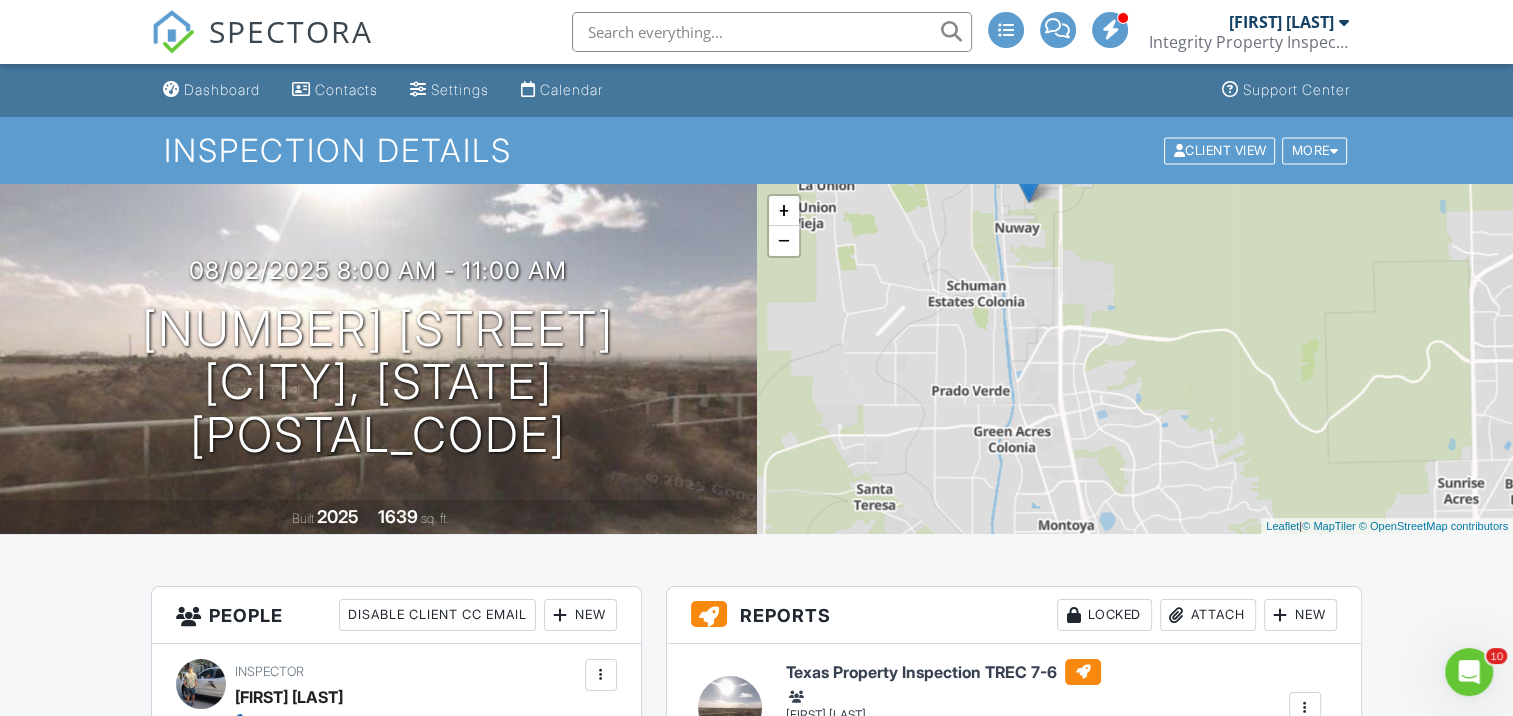 drag, startPoint x: 1157, startPoint y: 273, endPoint x: 1116, endPoint y: 390, distance: 123.97581 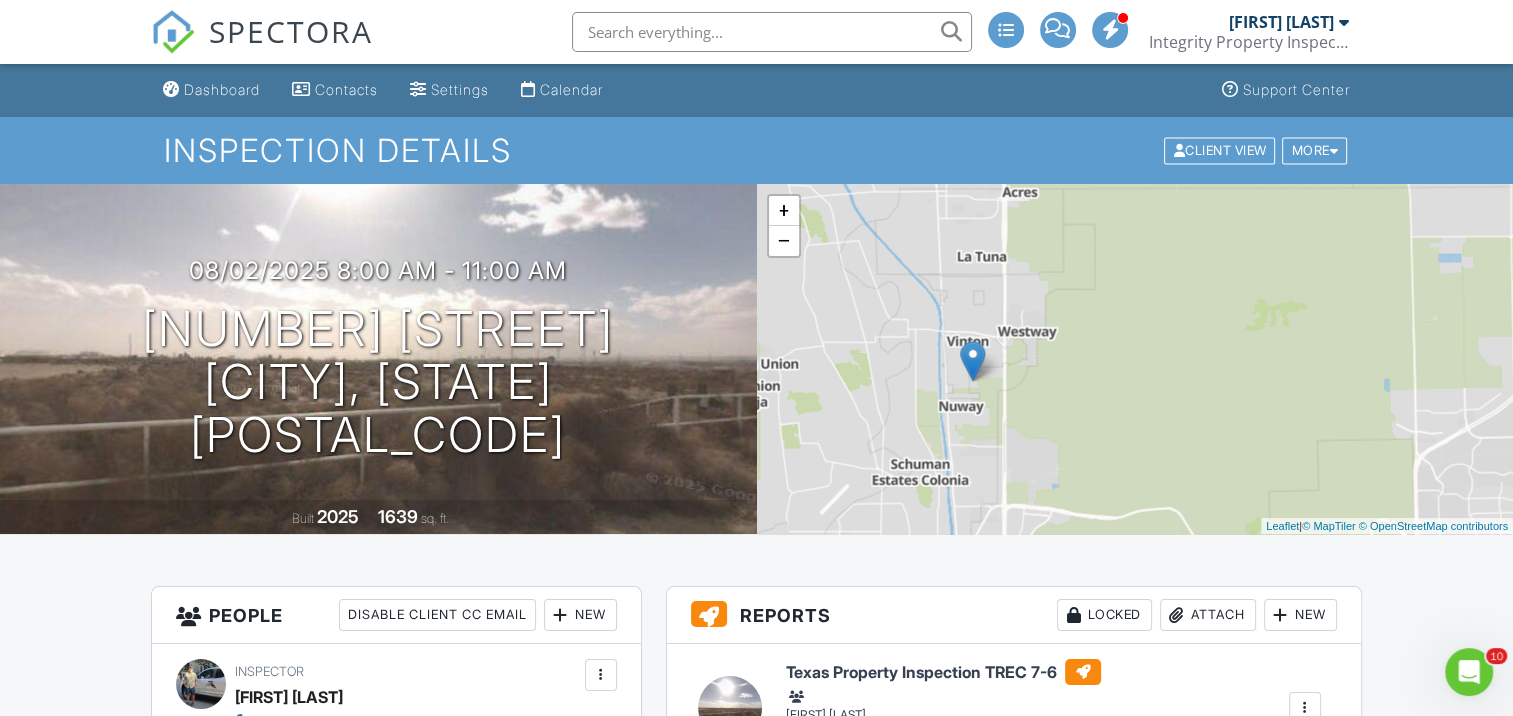drag, startPoint x: 1135, startPoint y: 266, endPoint x: 1080, endPoint y: 453, distance: 194.9205 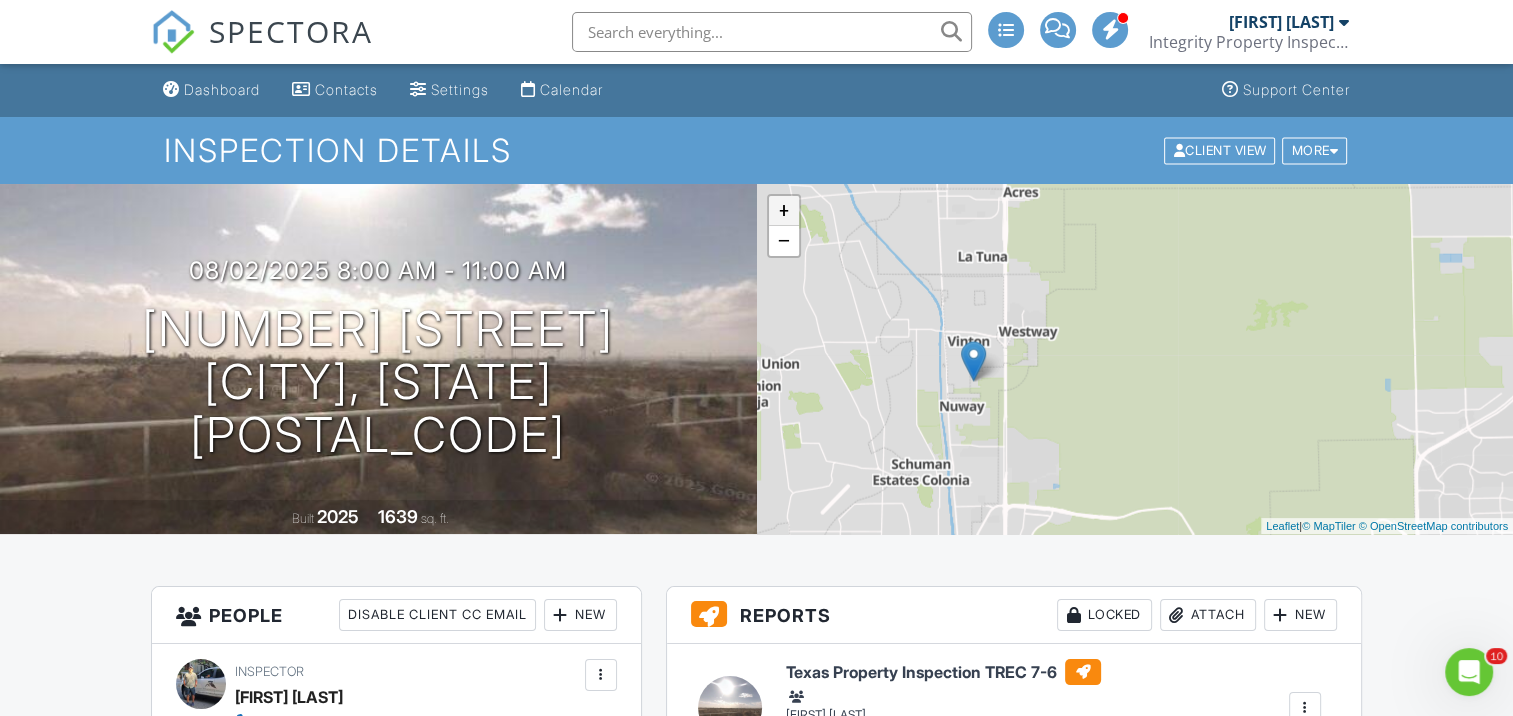 click on "+" at bounding box center (784, 211) 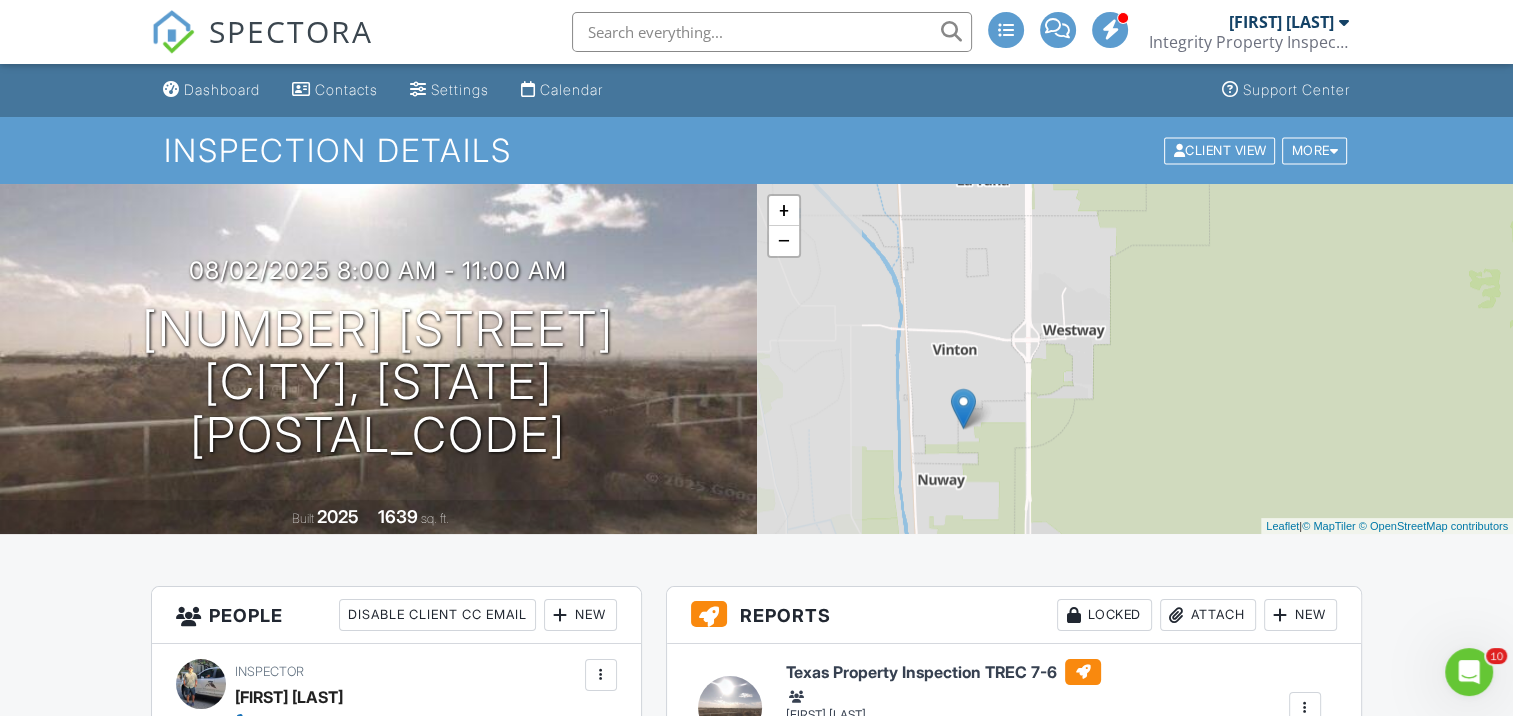 drag, startPoint x: 971, startPoint y: 348, endPoint x: 1124, endPoint y: 373, distance: 155.02902 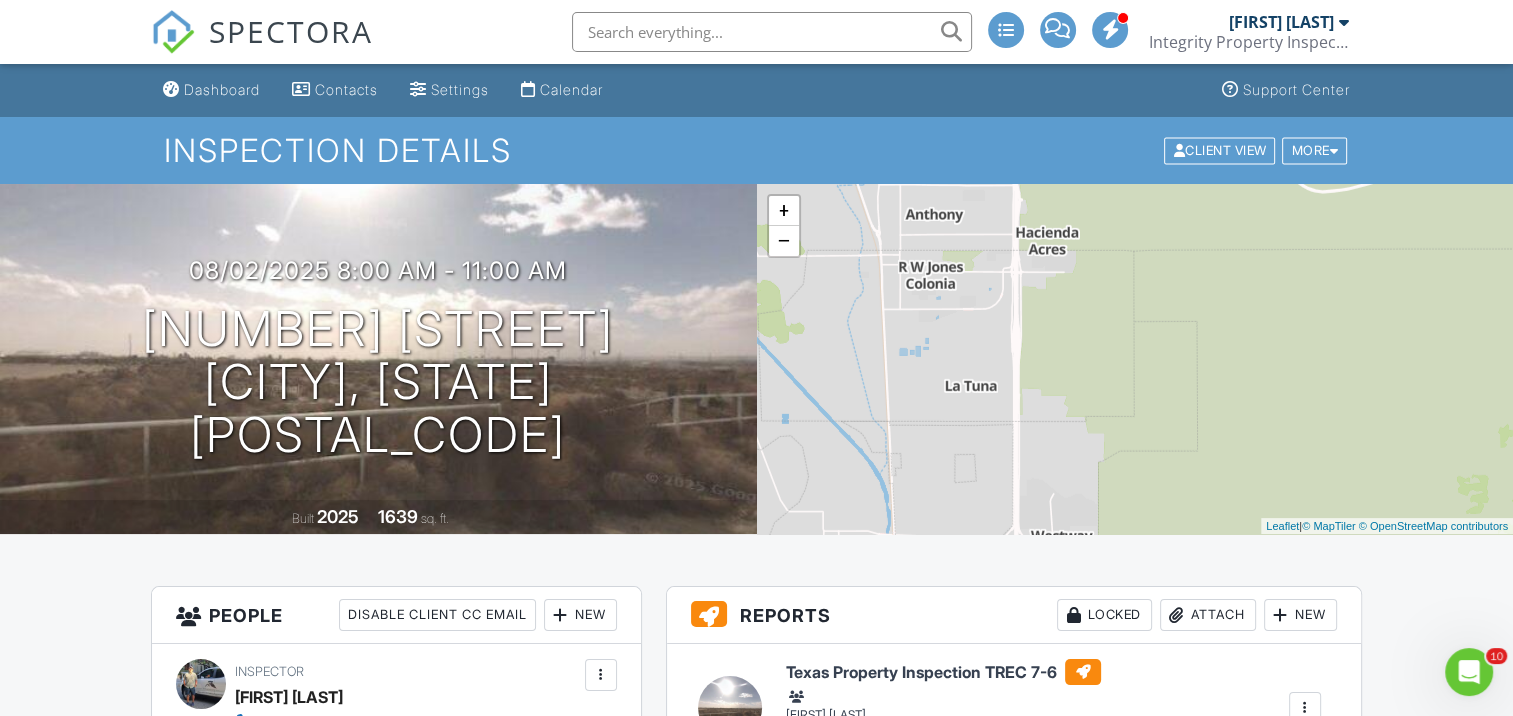 drag, startPoint x: 1018, startPoint y: 268, endPoint x: 1008, endPoint y: 479, distance: 211.23683 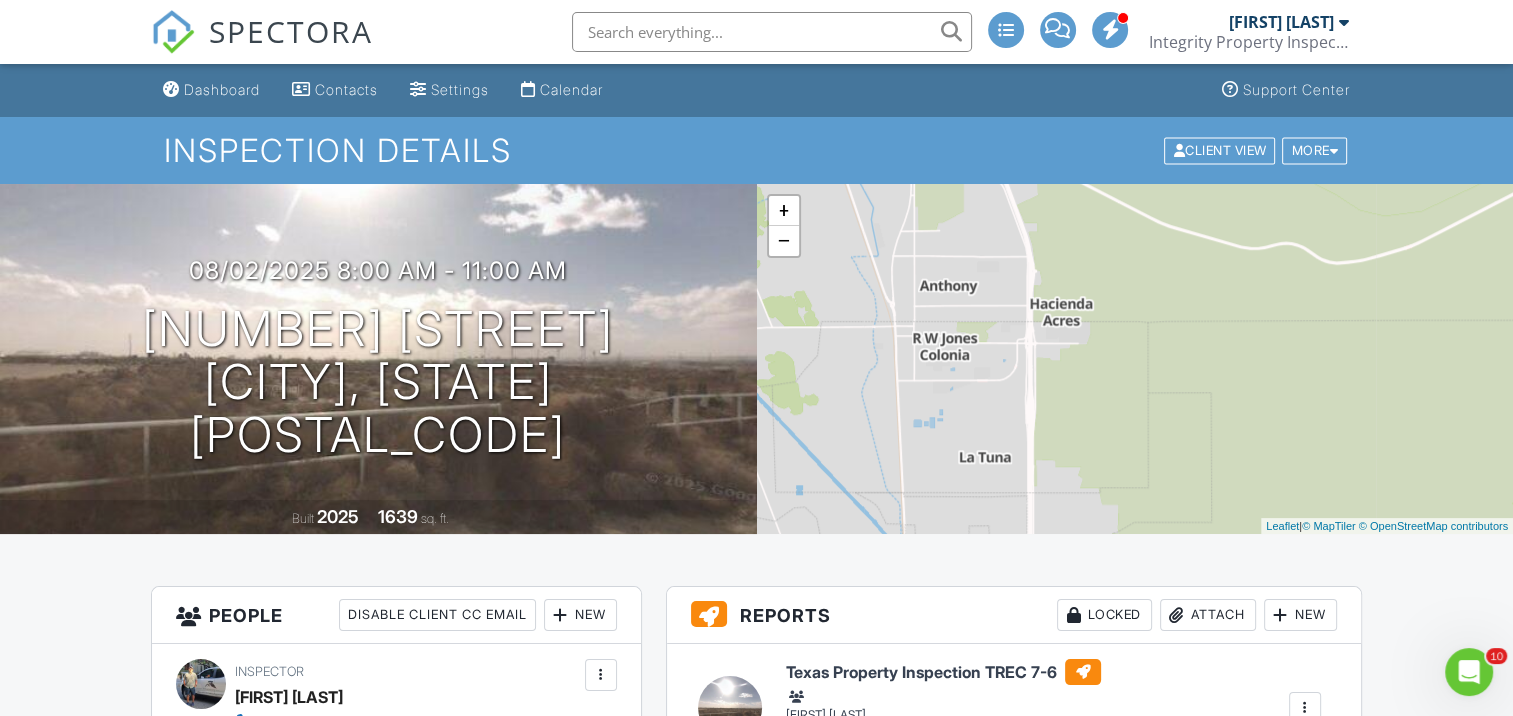 drag, startPoint x: 1087, startPoint y: 478, endPoint x: 1079, endPoint y: 270, distance: 208.1538 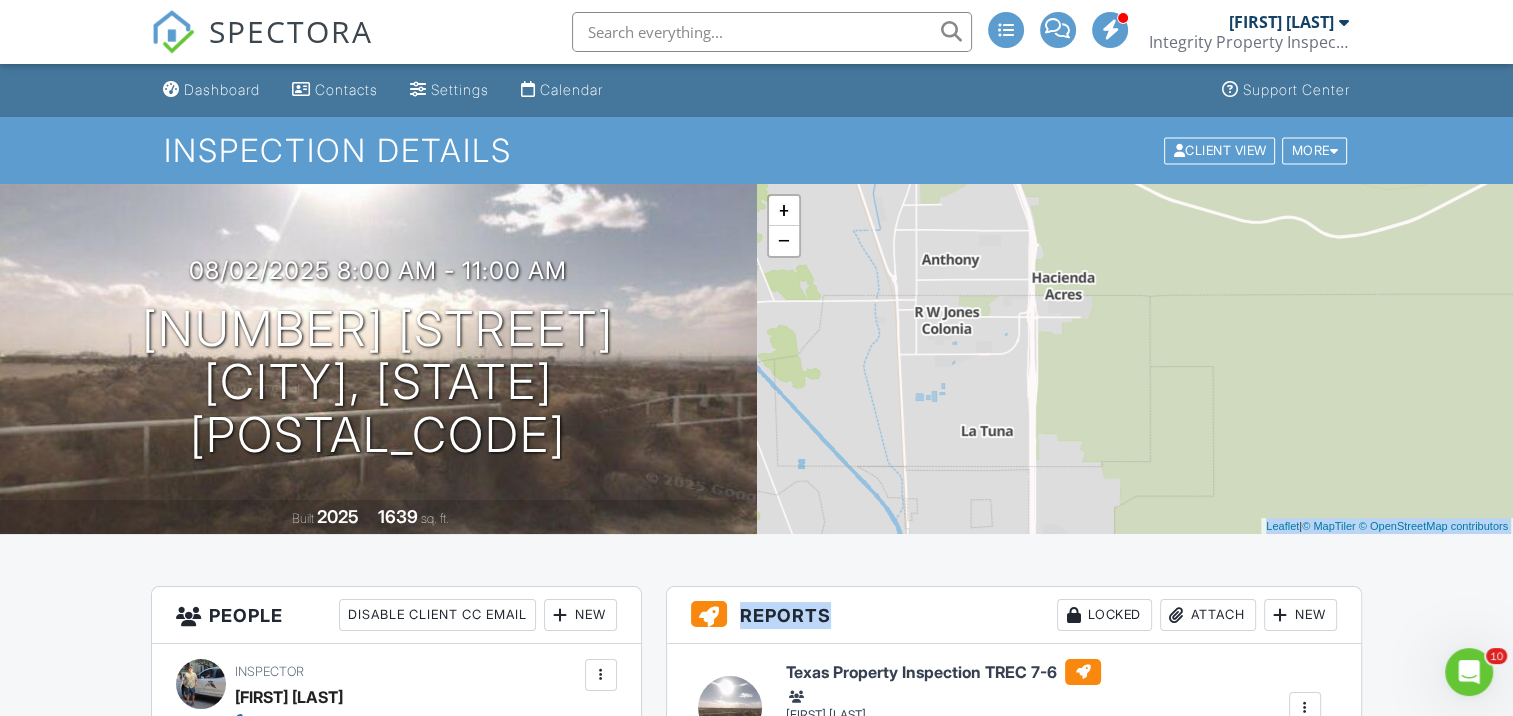 drag, startPoint x: 1111, startPoint y: 532, endPoint x: 1100, endPoint y: 472, distance: 61 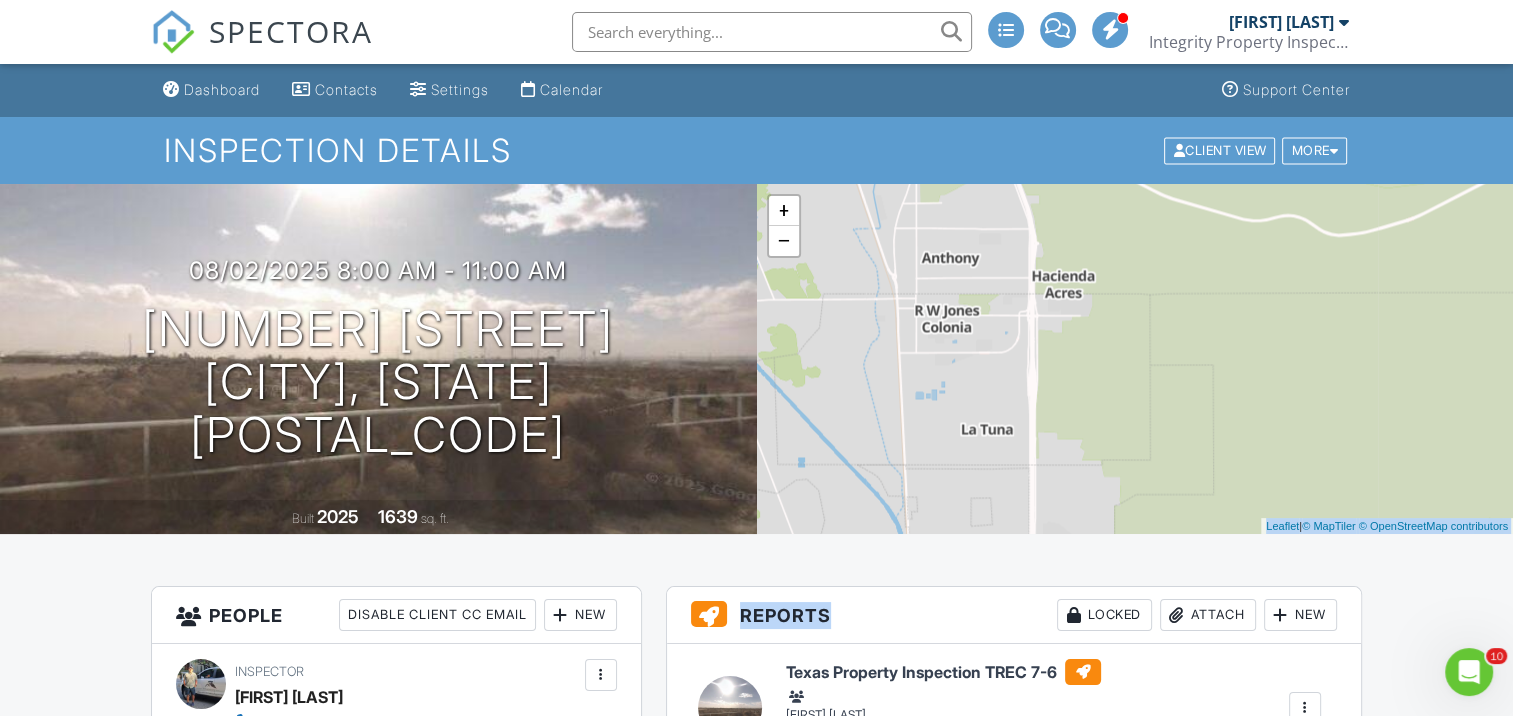 drag, startPoint x: 1100, startPoint y: 472, endPoint x: 1060, endPoint y: 254, distance: 221.63934 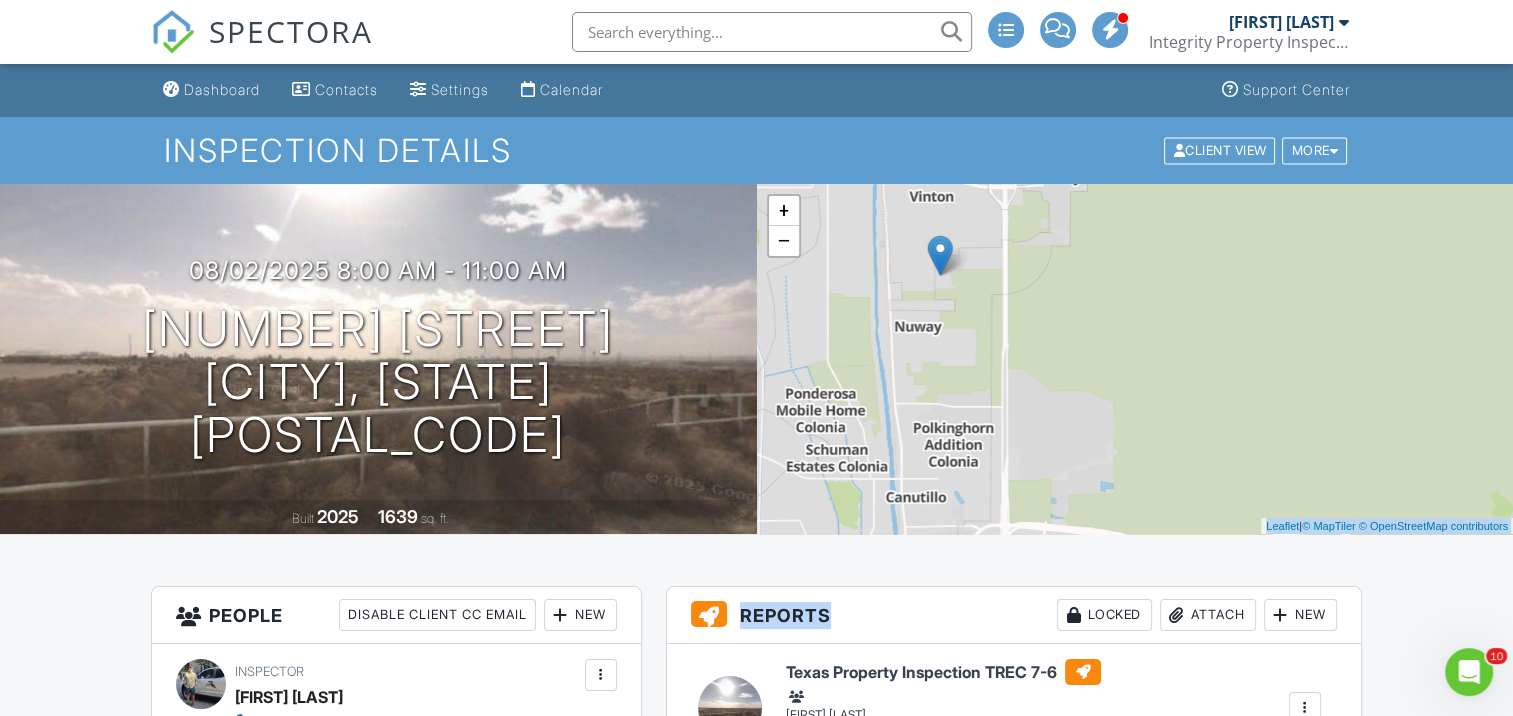 drag, startPoint x: 1084, startPoint y: 279, endPoint x: 1072, endPoint y: 216, distance: 64.132675 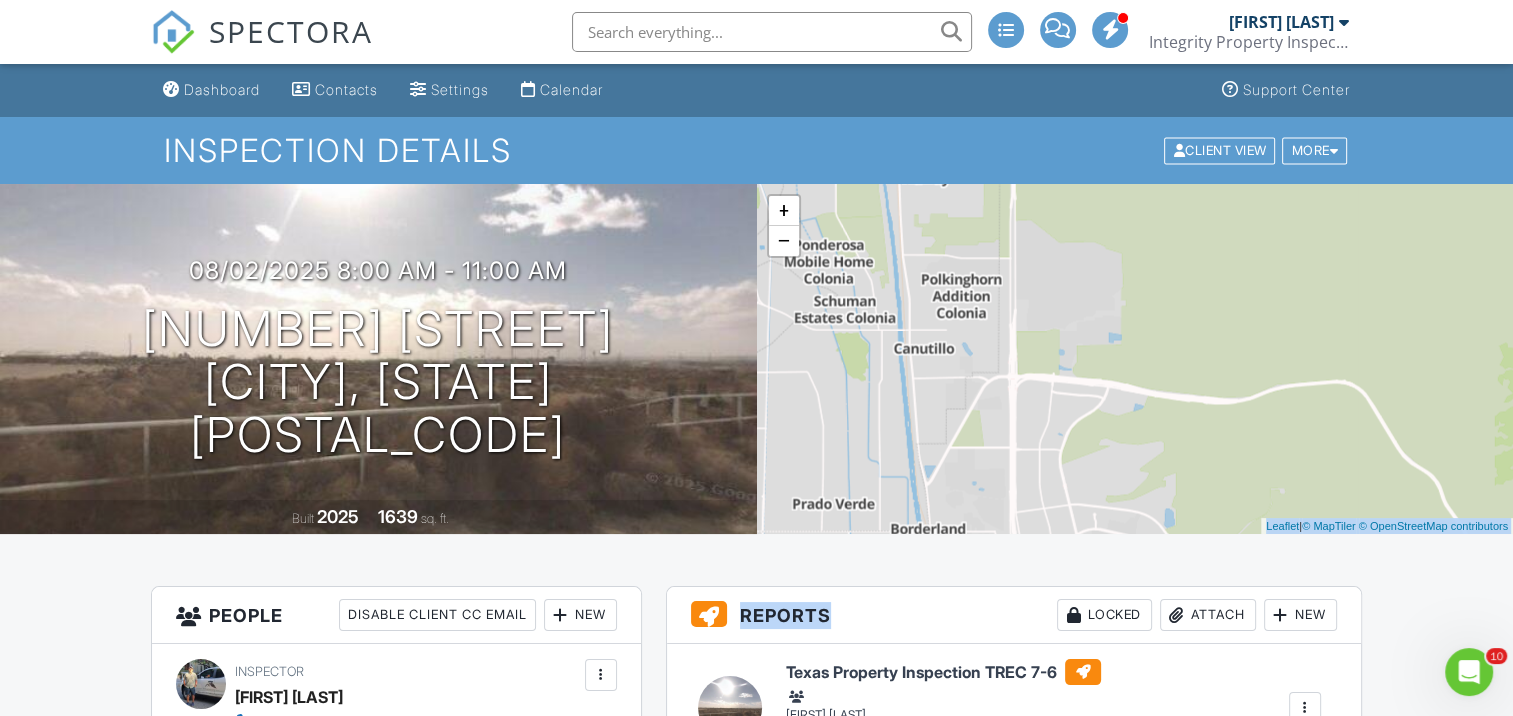 drag, startPoint x: 1081, startPoint y: 362, endPoint x: 1086, endPoint y: 285, distance: 77.16217 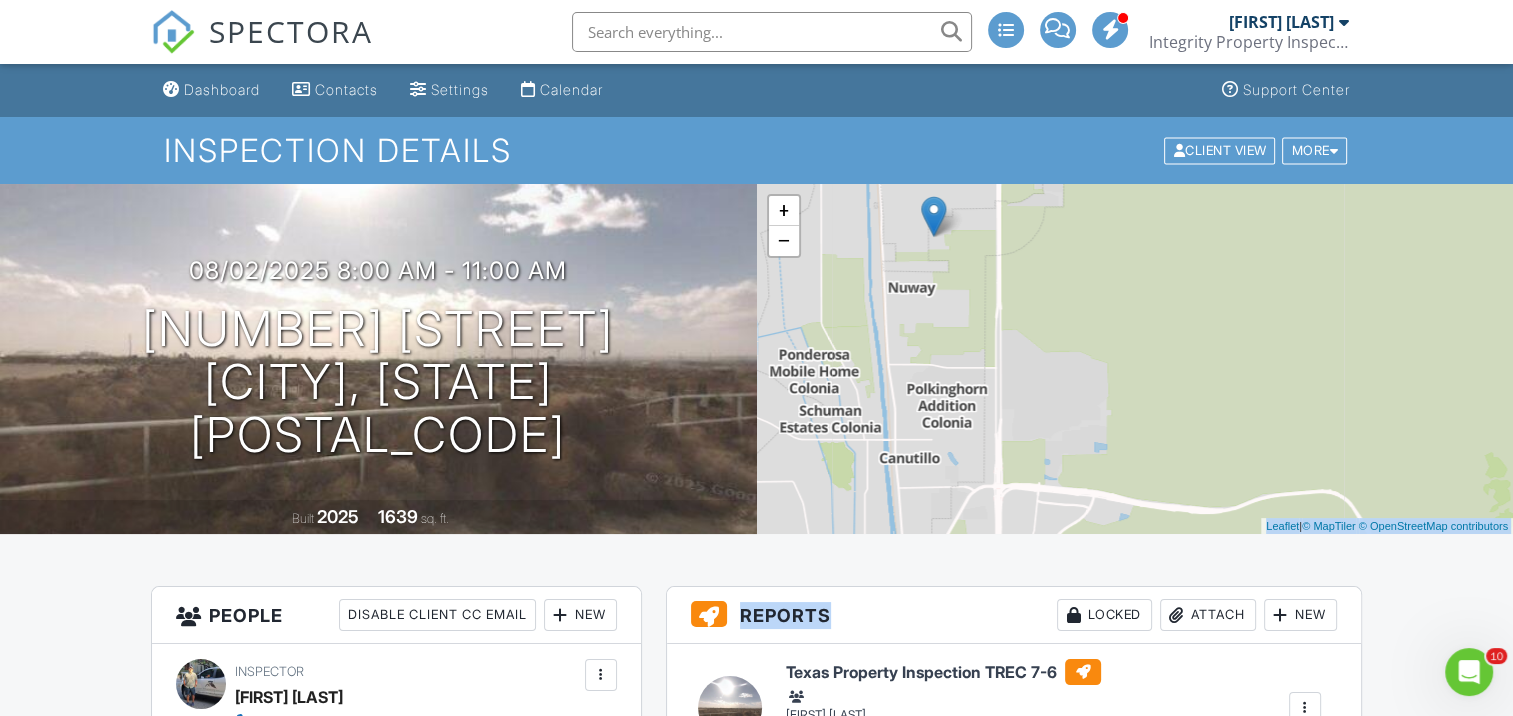 drag, startPoint x: 1073, startPoint y: 262, endPoint x: 1032, endPoint y: 477, distance: 218.87439 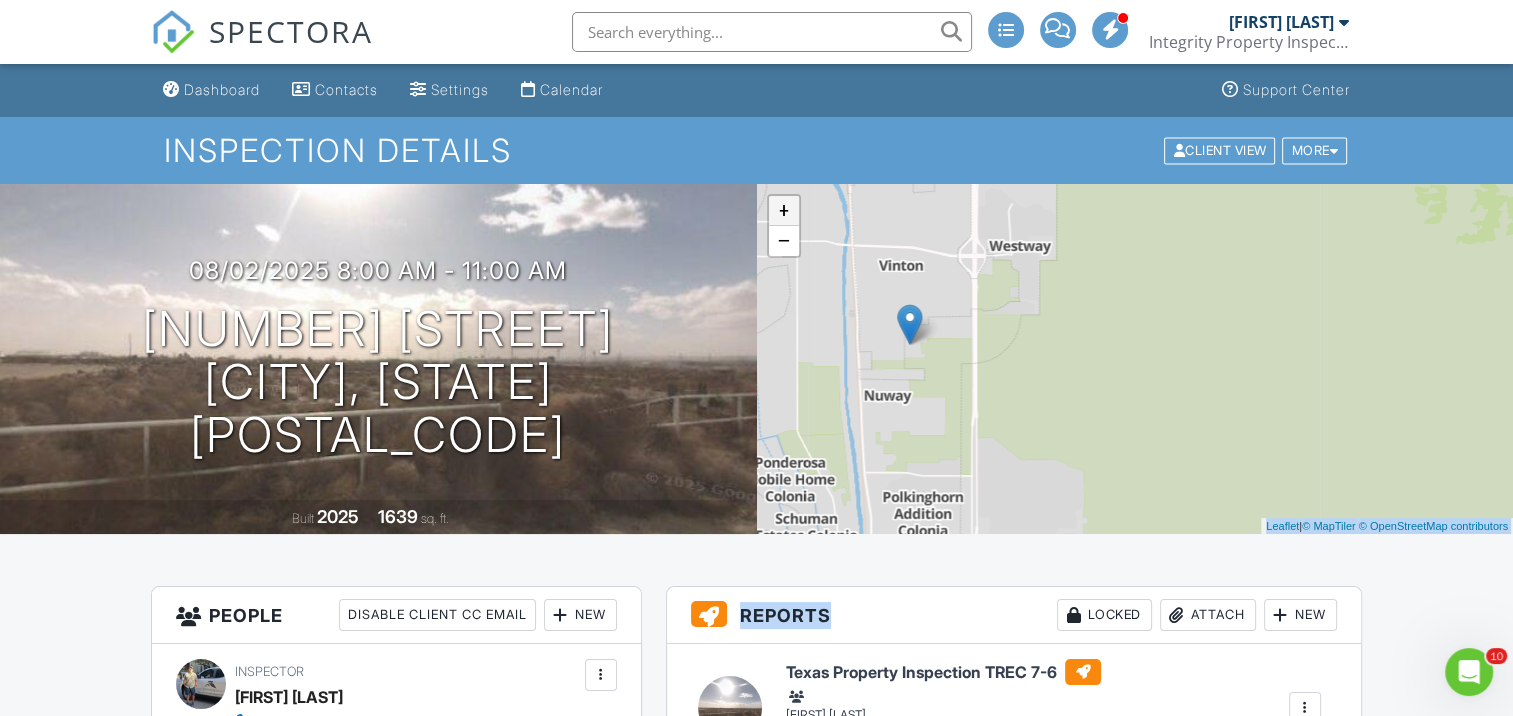 click on "+" at bounding box center (784, 211) 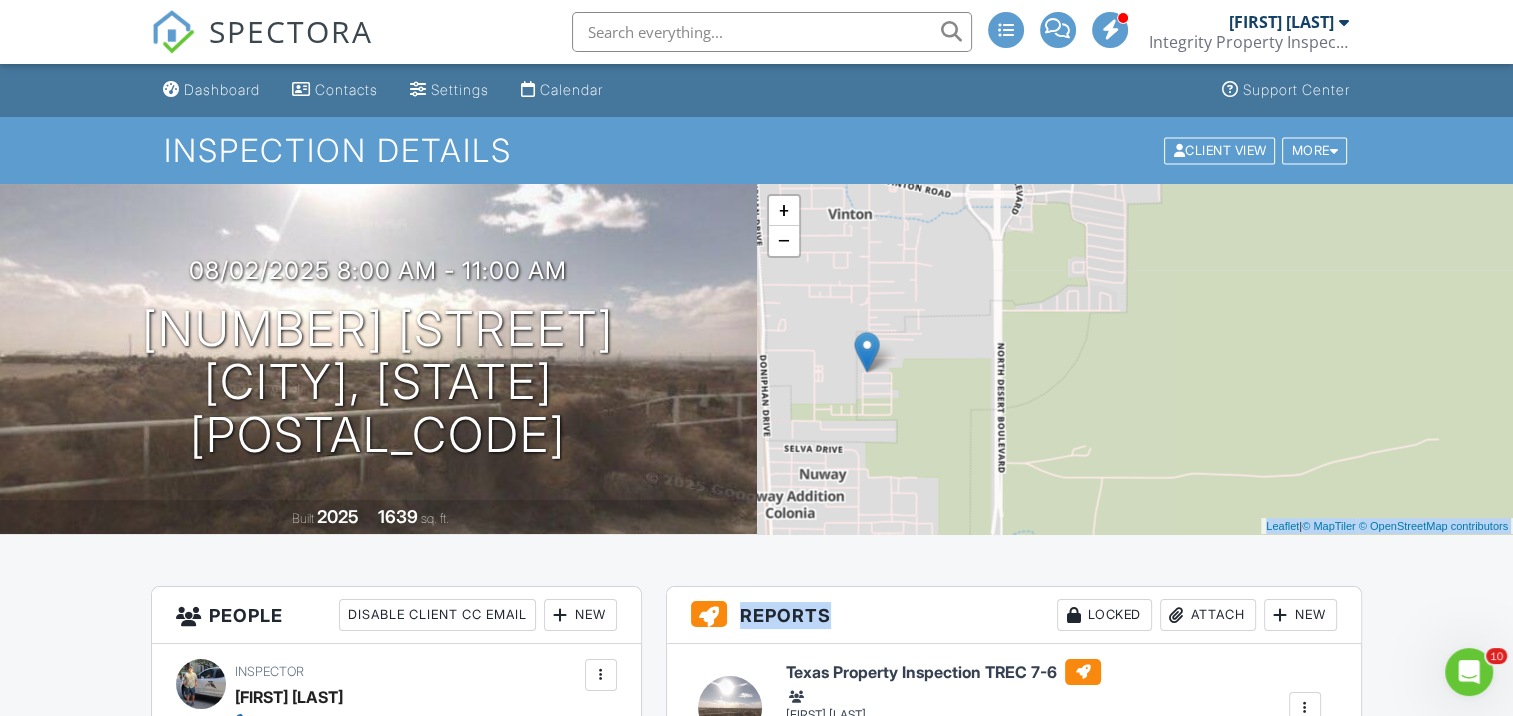 drag, startPoint x: 922, startPoint y: 396, endPoint x: 1108, endPoint y: 439, distance: 190.90573 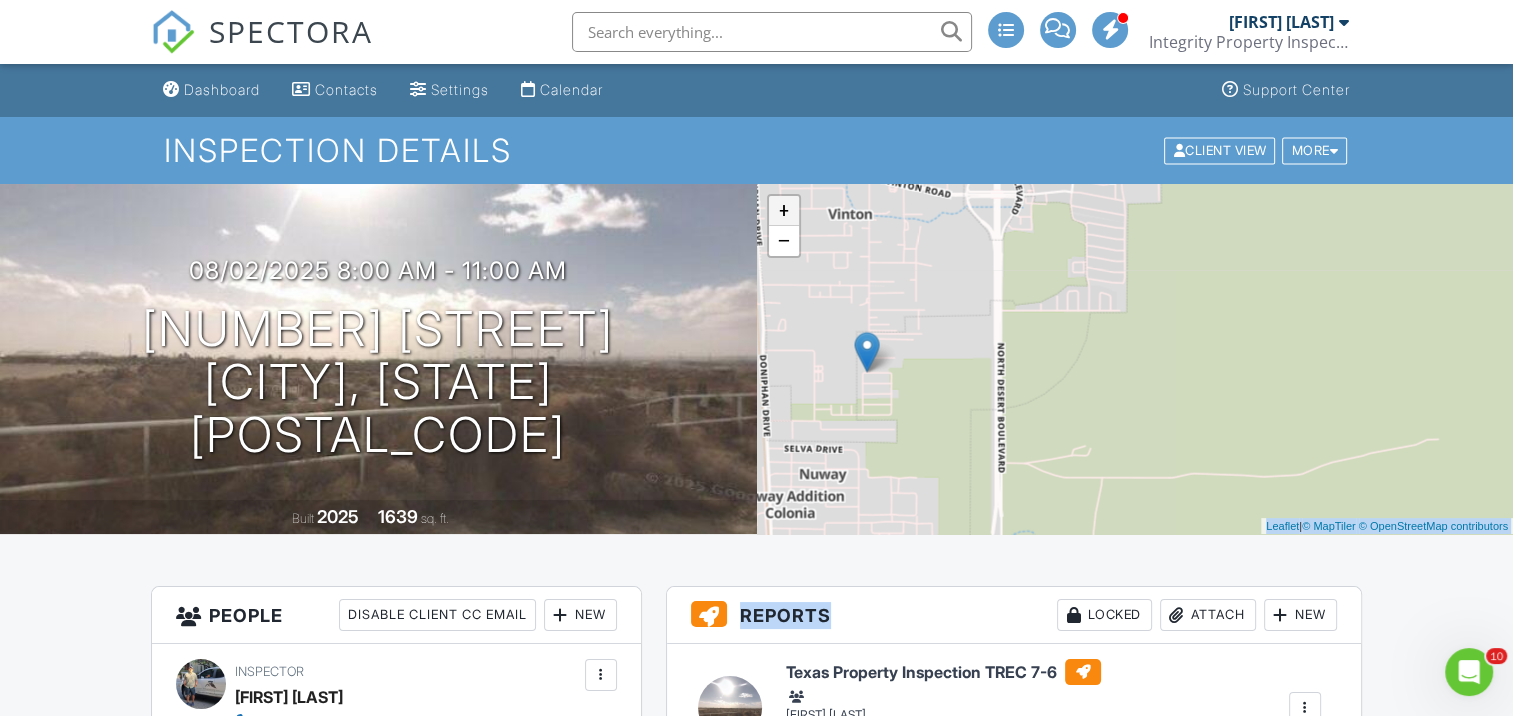 click on "+" at bounding box center (784, 211) 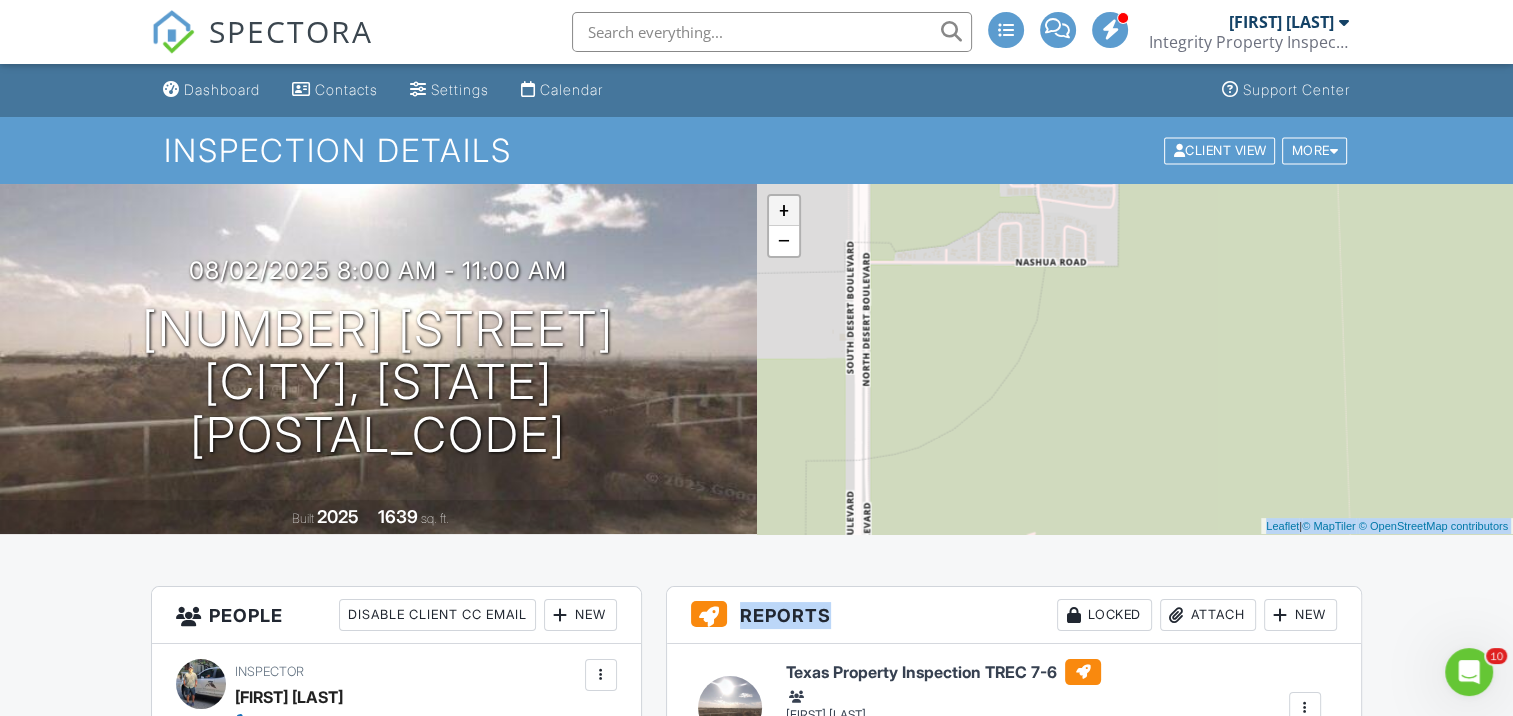 click on "+" at bounding box center (784, 211) 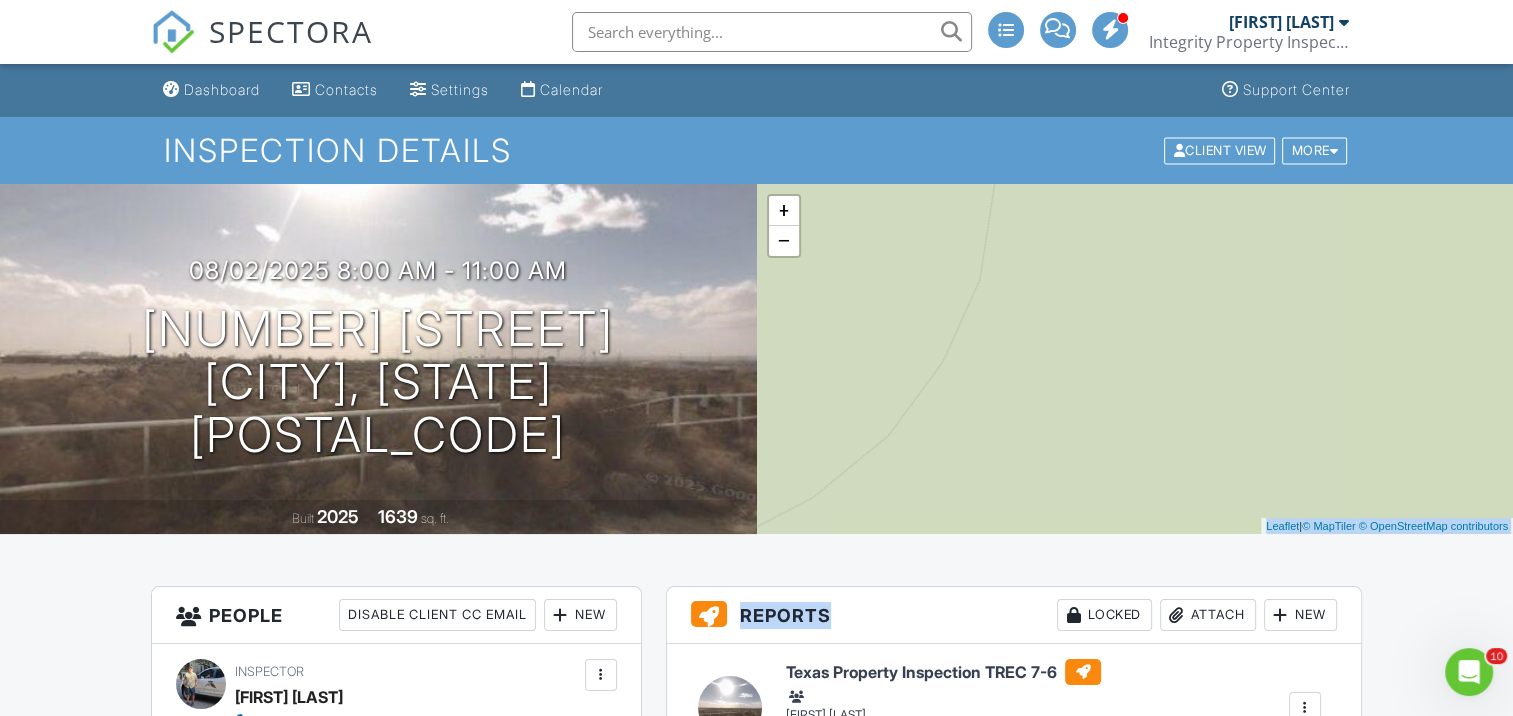 drag, startPoint x: 1071, startPoint y: 364, endPoint x: 1316, endPoint y: 364, distance: 245 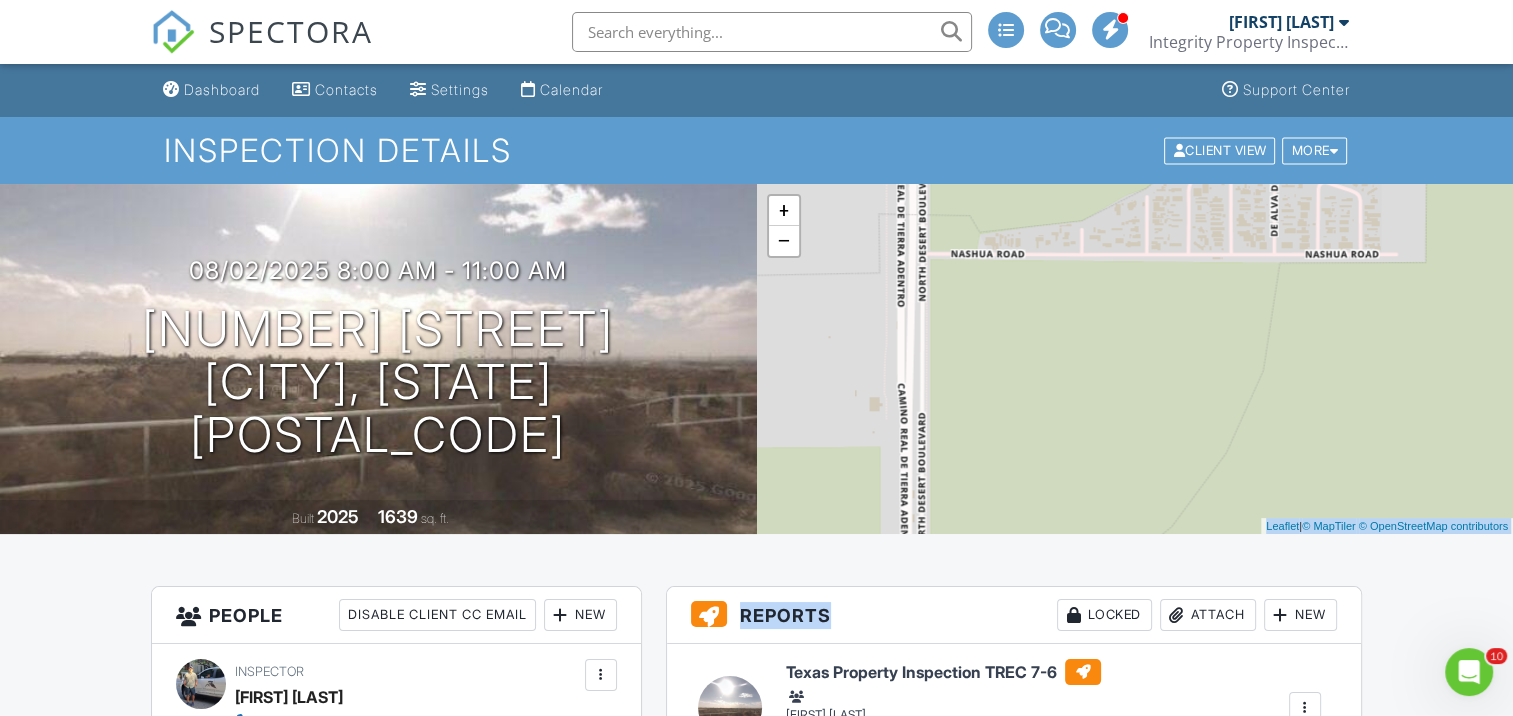drag, startPoint x: 973, startPoint y: 384, endPoint x: 1014, endPoint y: 456, distance: 82.85529 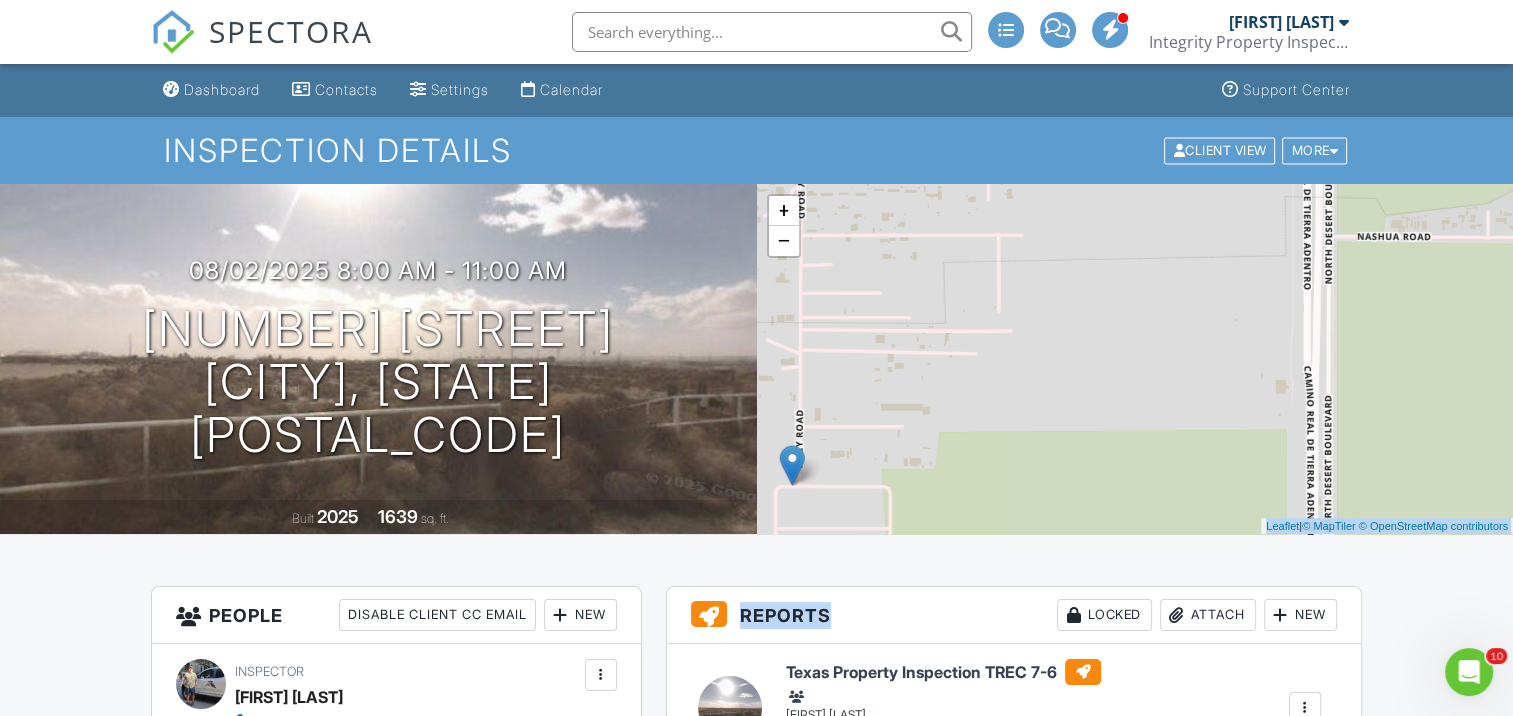 drag, startPoint x: 960, startPoint y: 371, endPoint x: 1154, endPoint y: 375, distance: 194.04123 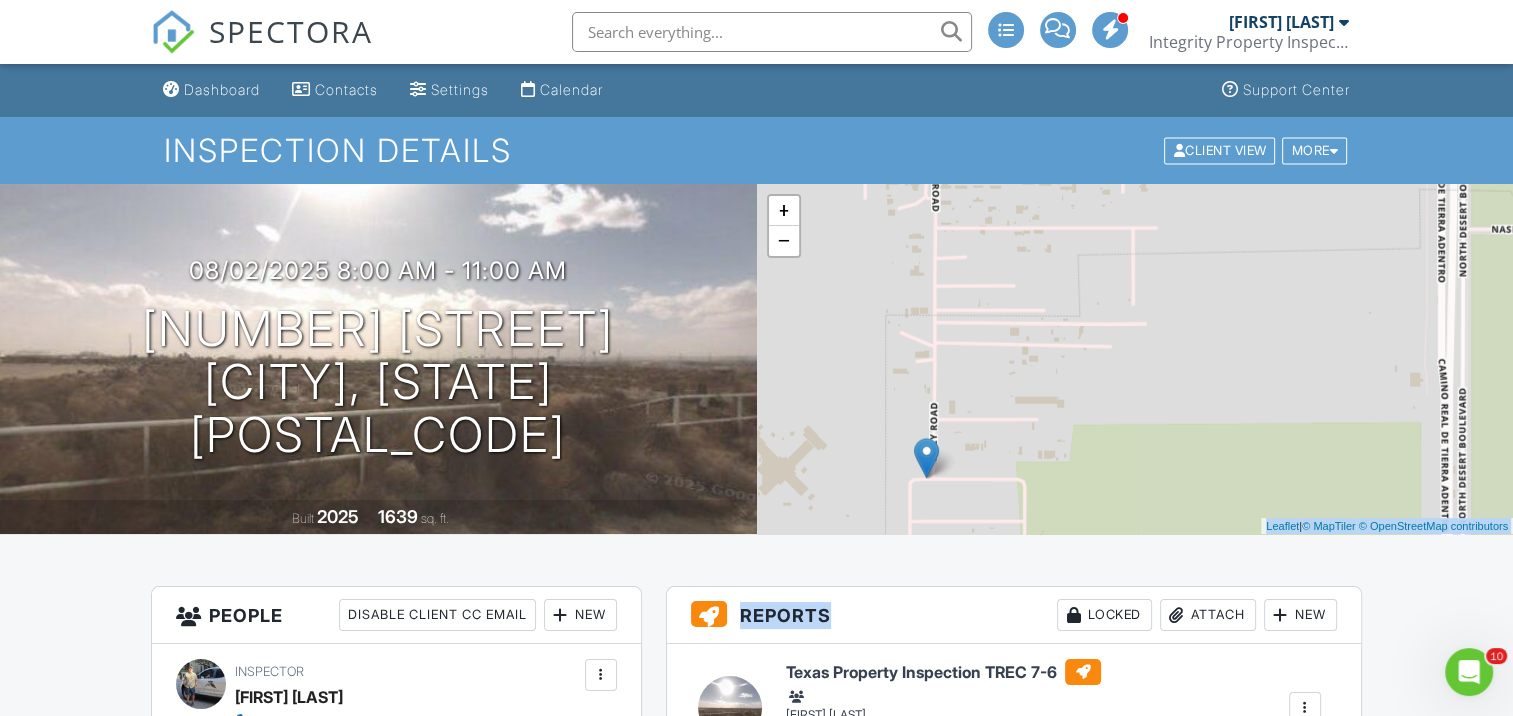 drag, startPoint x: 899, startPoint y: 382, endPoint x: 1036, endPoint y: 373, distance: 137.2953 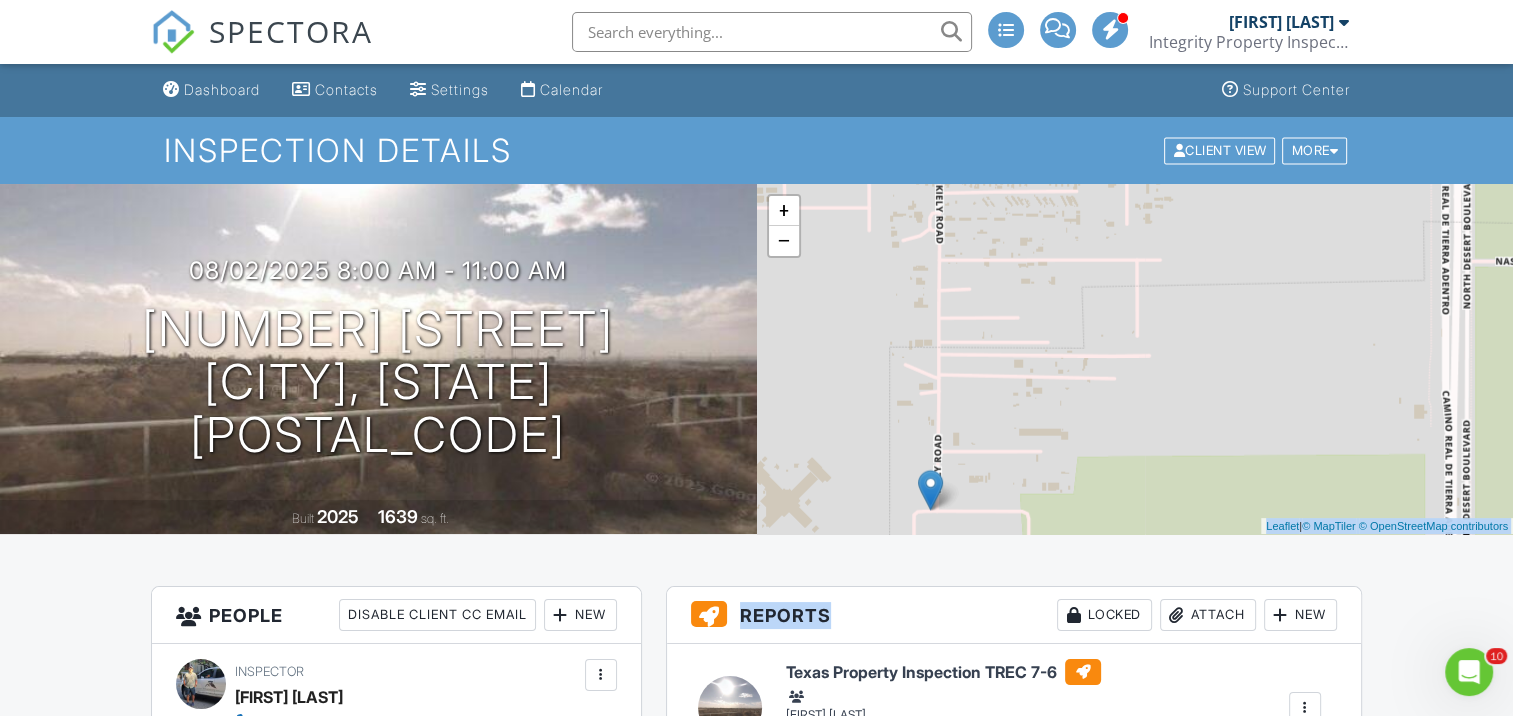drag, startPoint x: 986, startPoint y: 429, endPoint x: 994, endPoint y: 474, distance: 45.705578 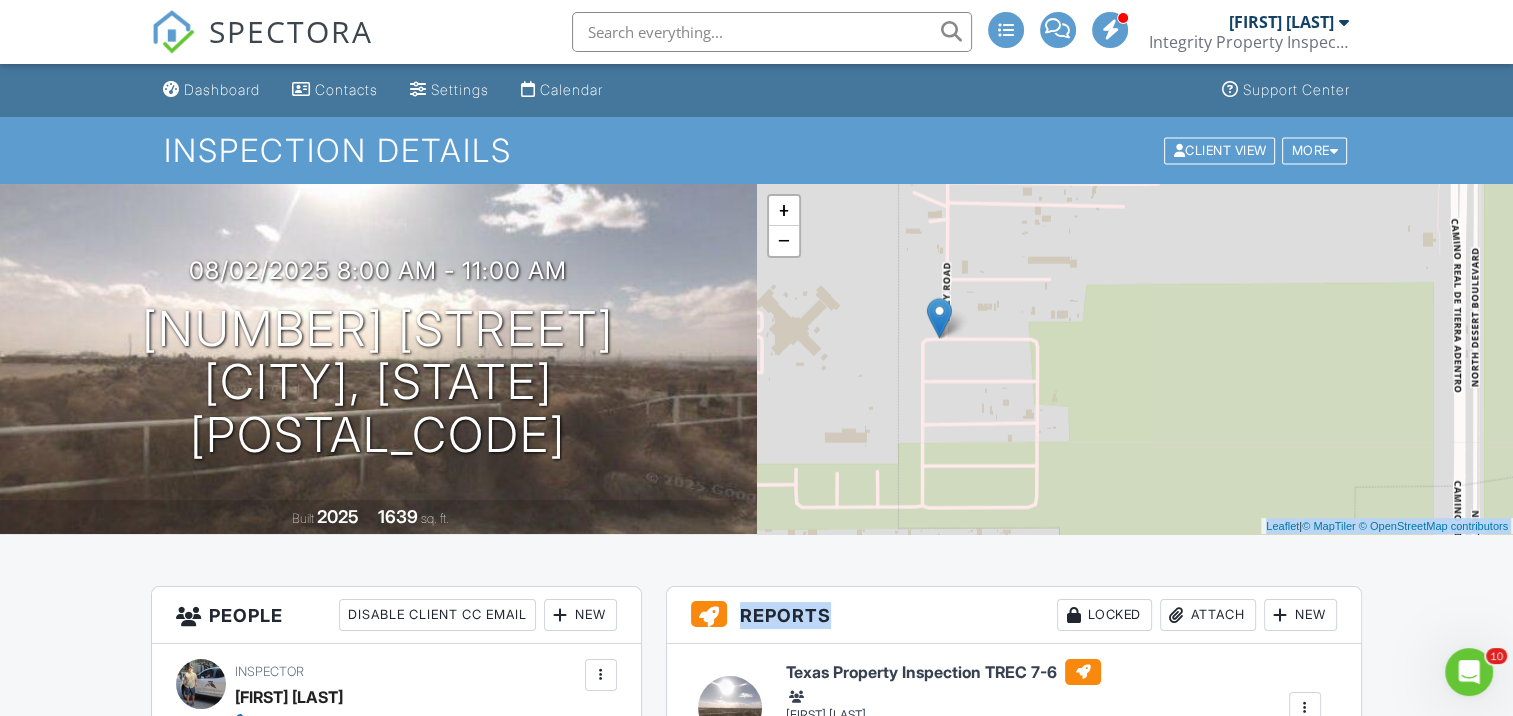 drag, startPoint x: 1020, startPoint y: 344, endPoint x: 1040, endPoint y: 220, distance: 125.60255 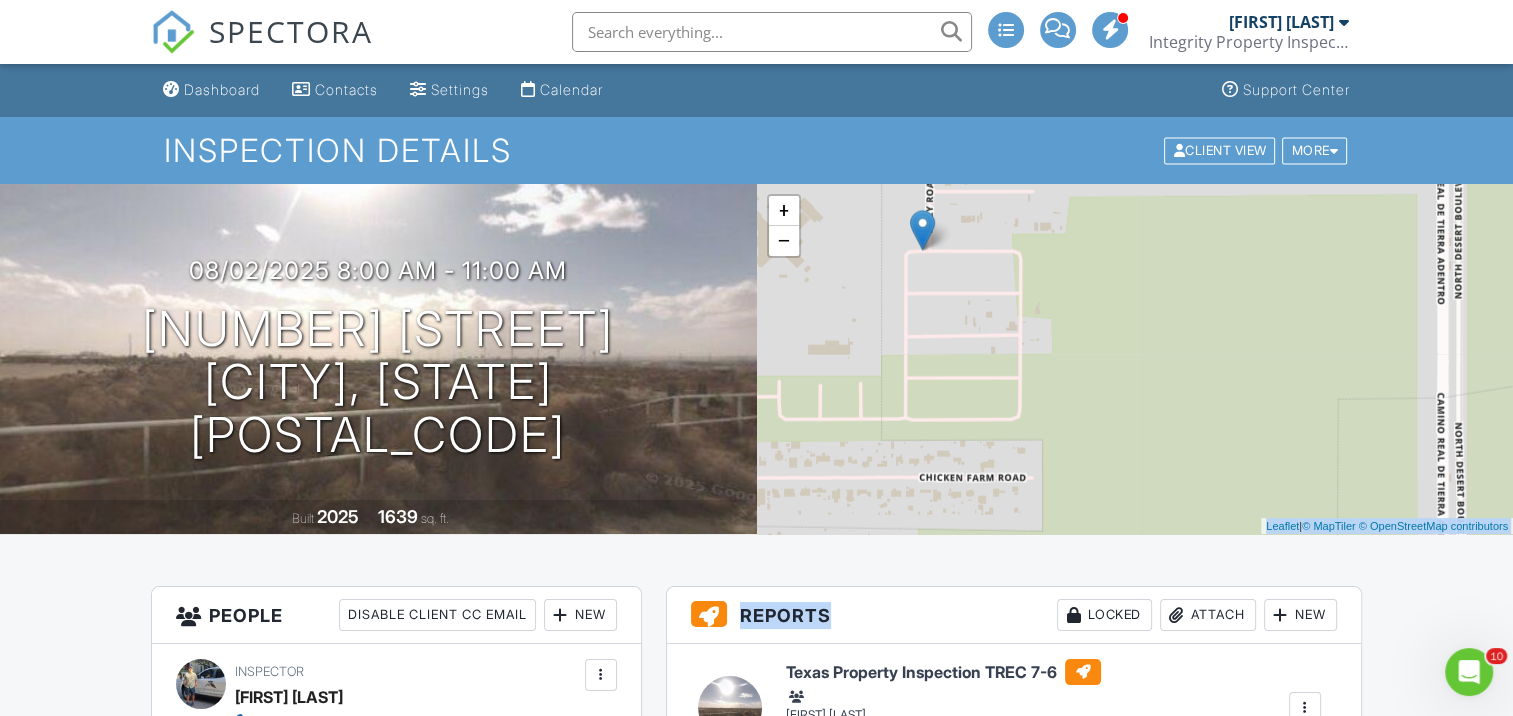drag, startPoint x: 1096, startPoint y: 403, endPoint x: 1072, endPoint y: 280, distance: 125.31959 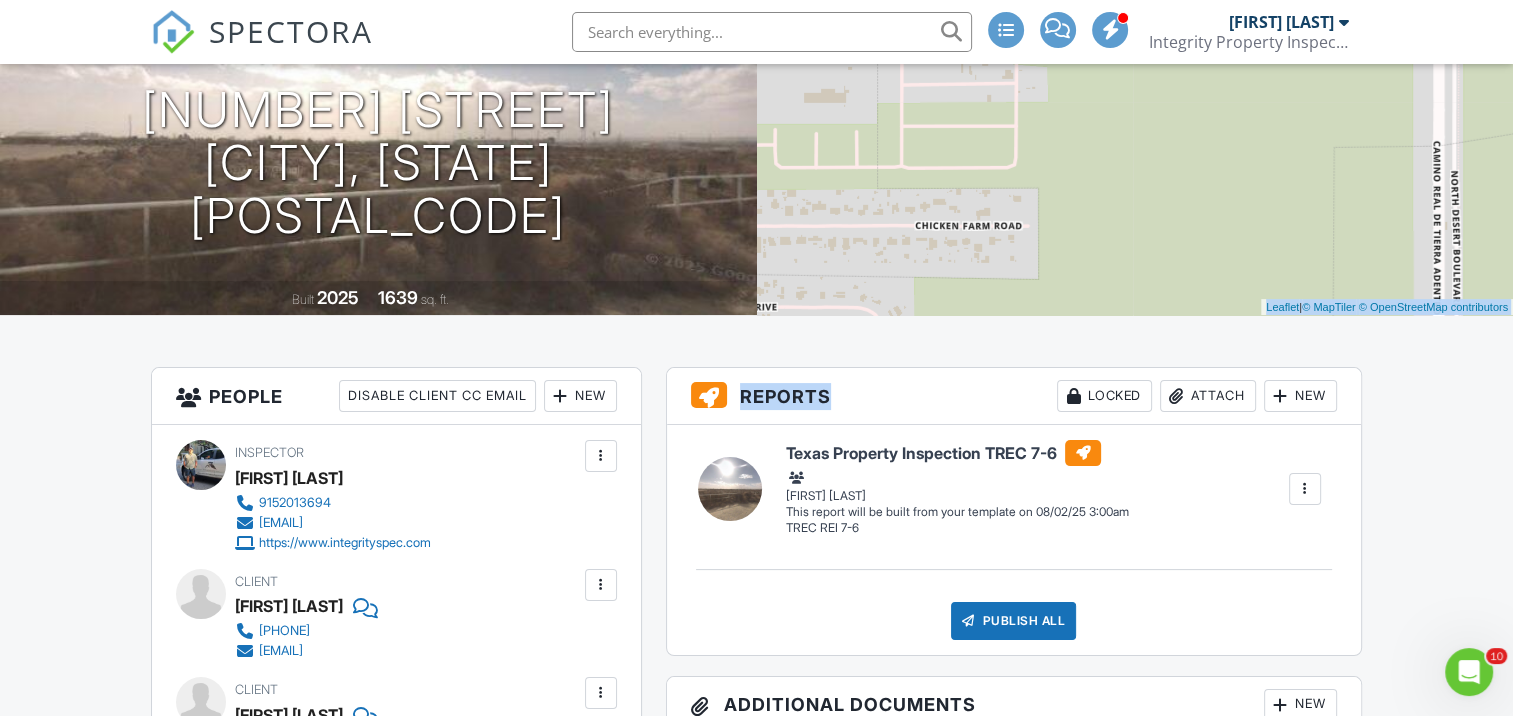 scroll, scrollTop: 266, scrollLeft: 0, axis: vertical 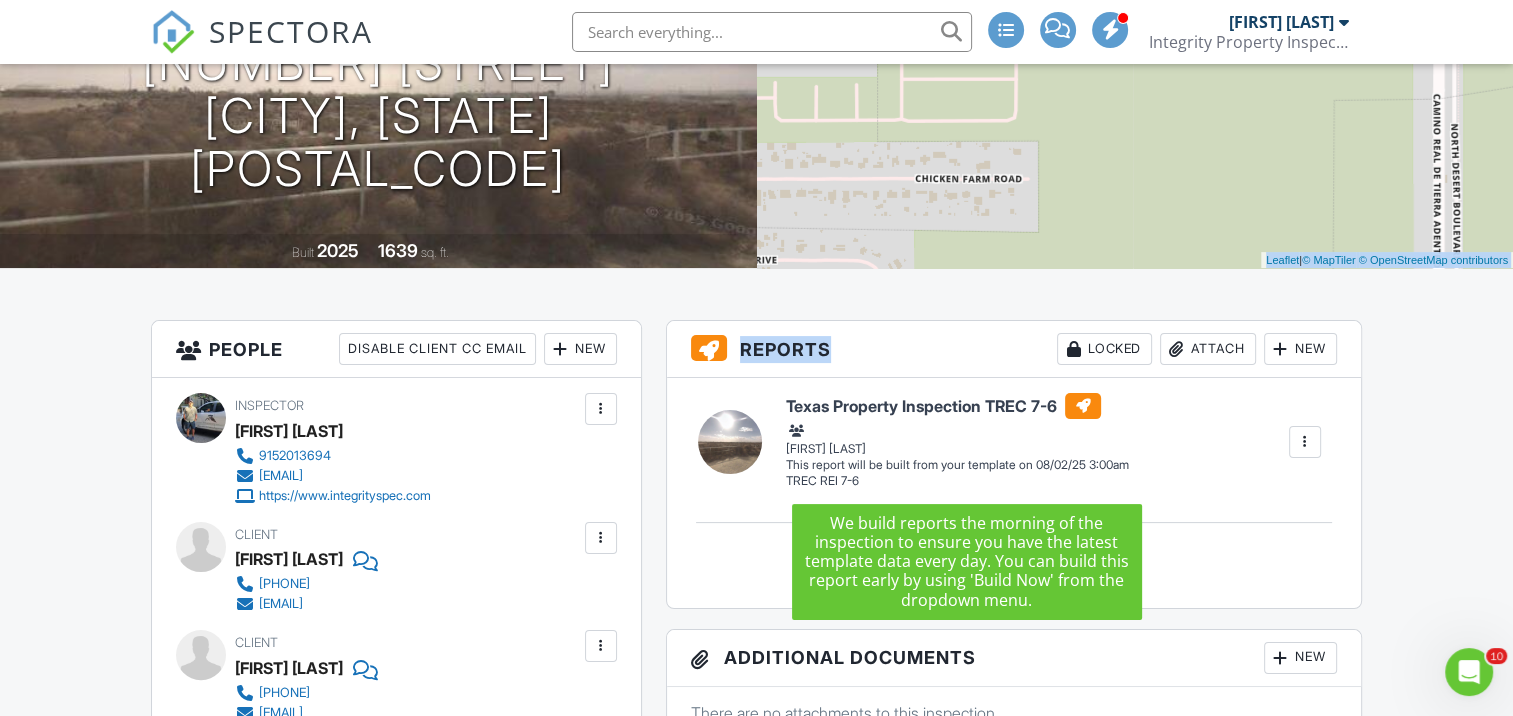click on "[FIRST] [LAST]" at bounding box center [957, 439] 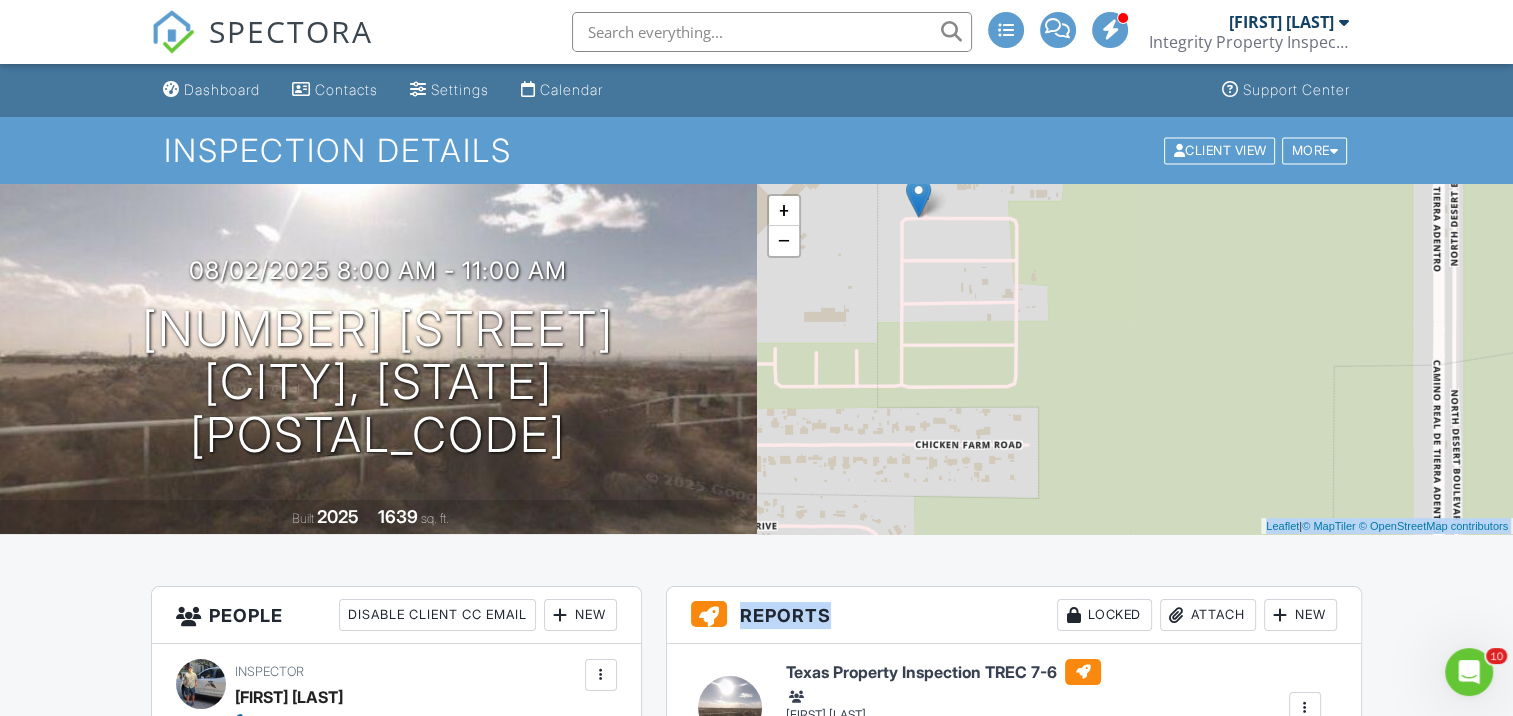 scroll, scrollTop: 0, scrollLeft: 0, axis: both 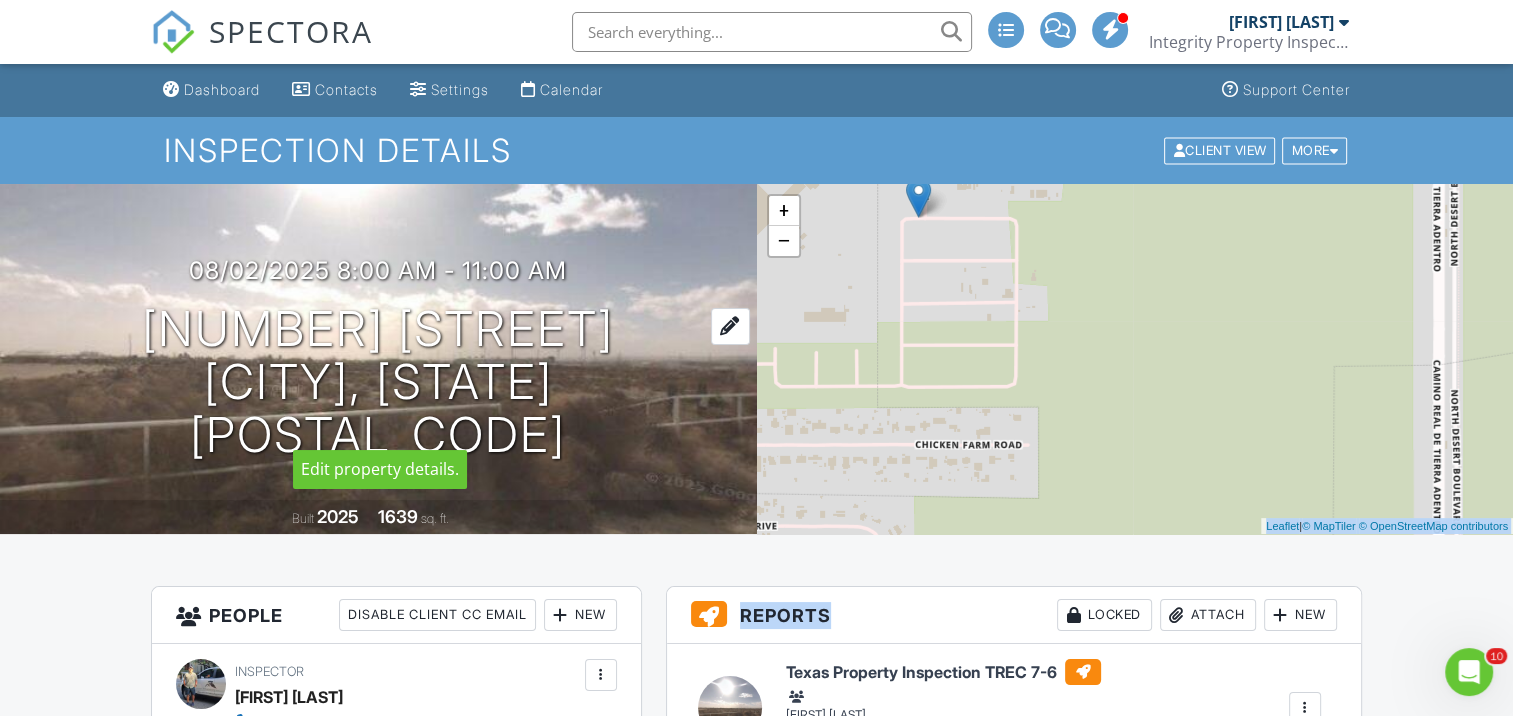 drag, startPoint x: 46, startPoint y: 360, endPoint x: 603, endPoint y: 360, distance: 557 